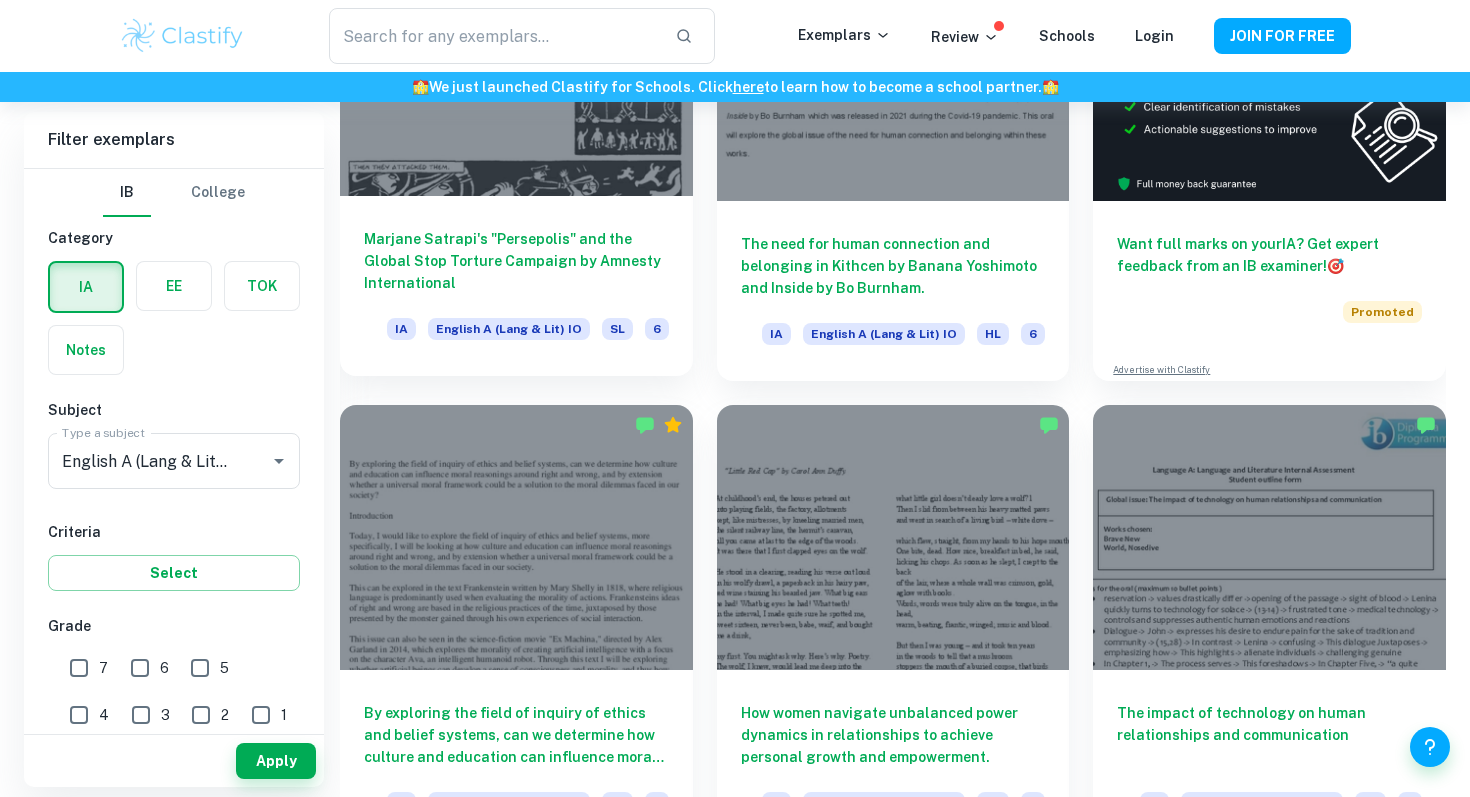scroll, scrollTop: 641, scrollLeft: 0, axis: vertical 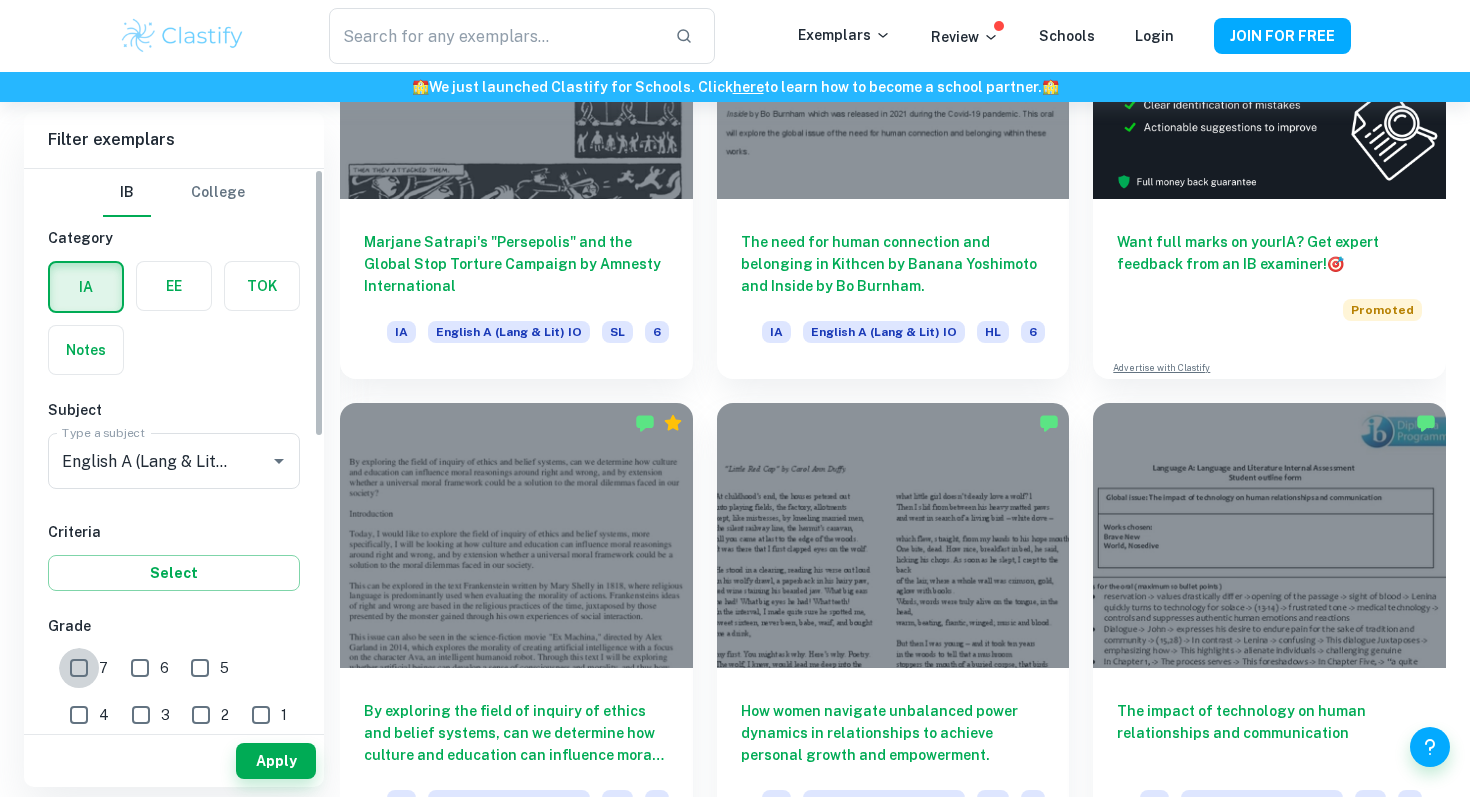 click on "7" at bounding box center (79, 668) 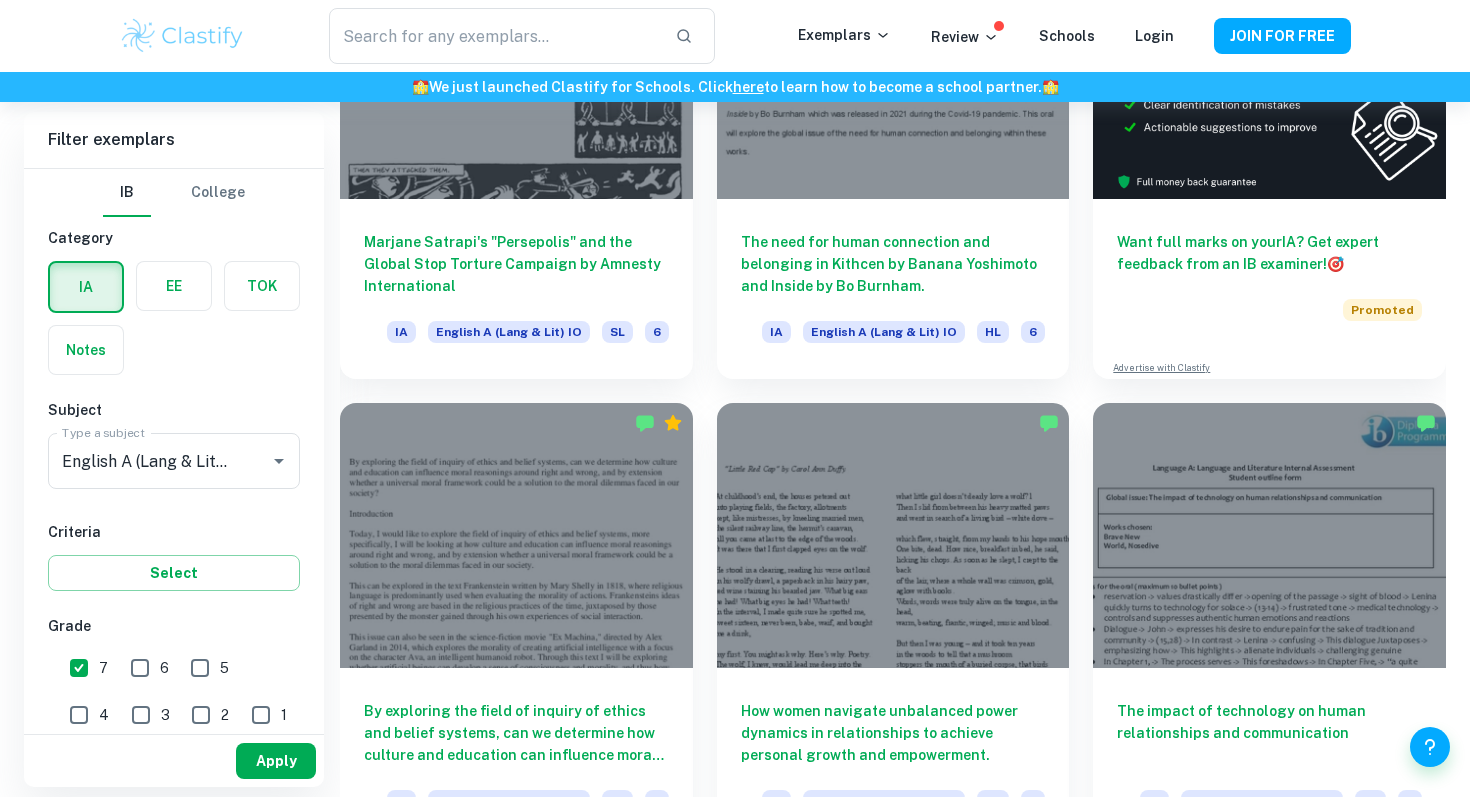 click on "Apply" at bounding box center (276, 761) 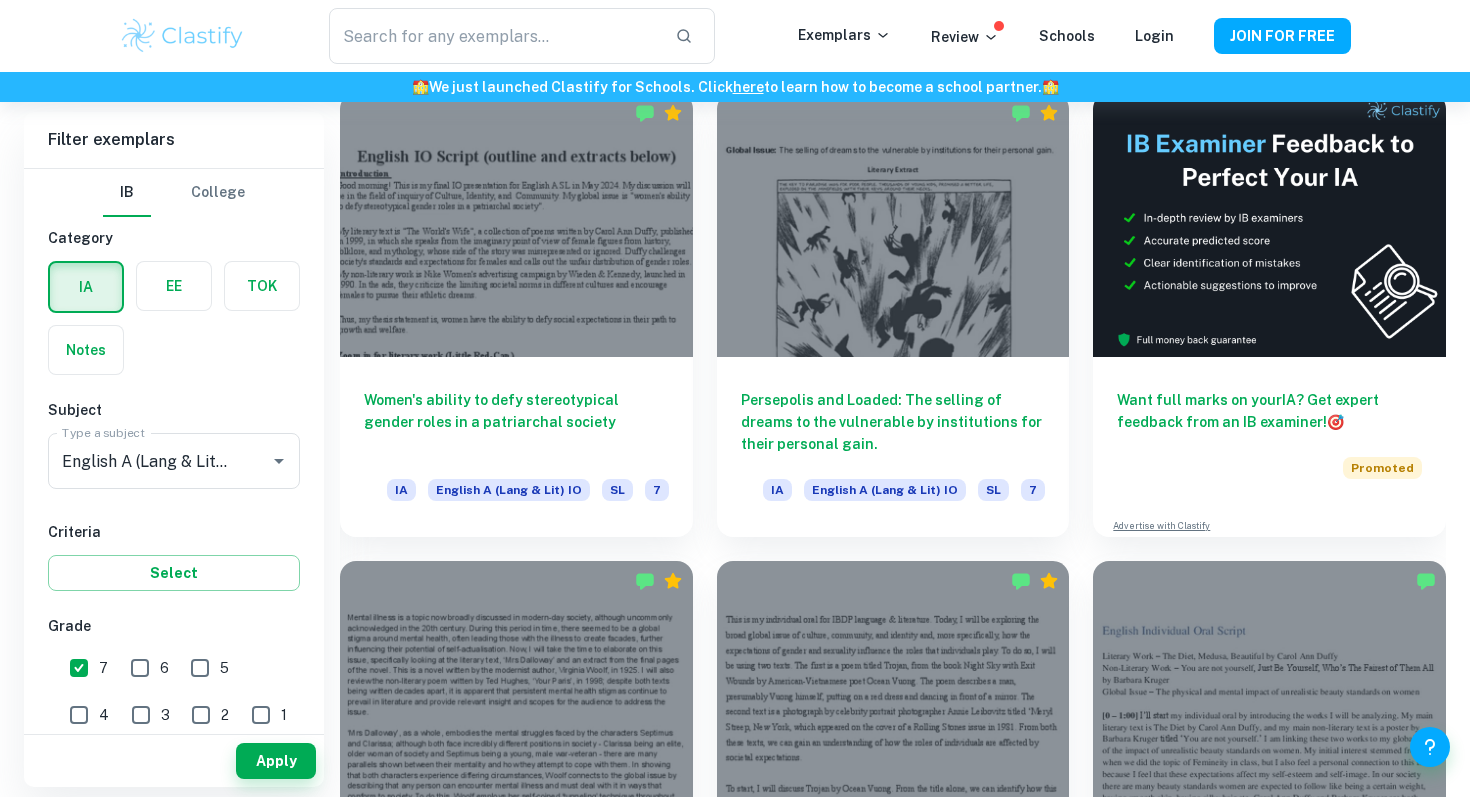 scroll, scrollTop: 473, scrollLeft: 0, axis: vertical 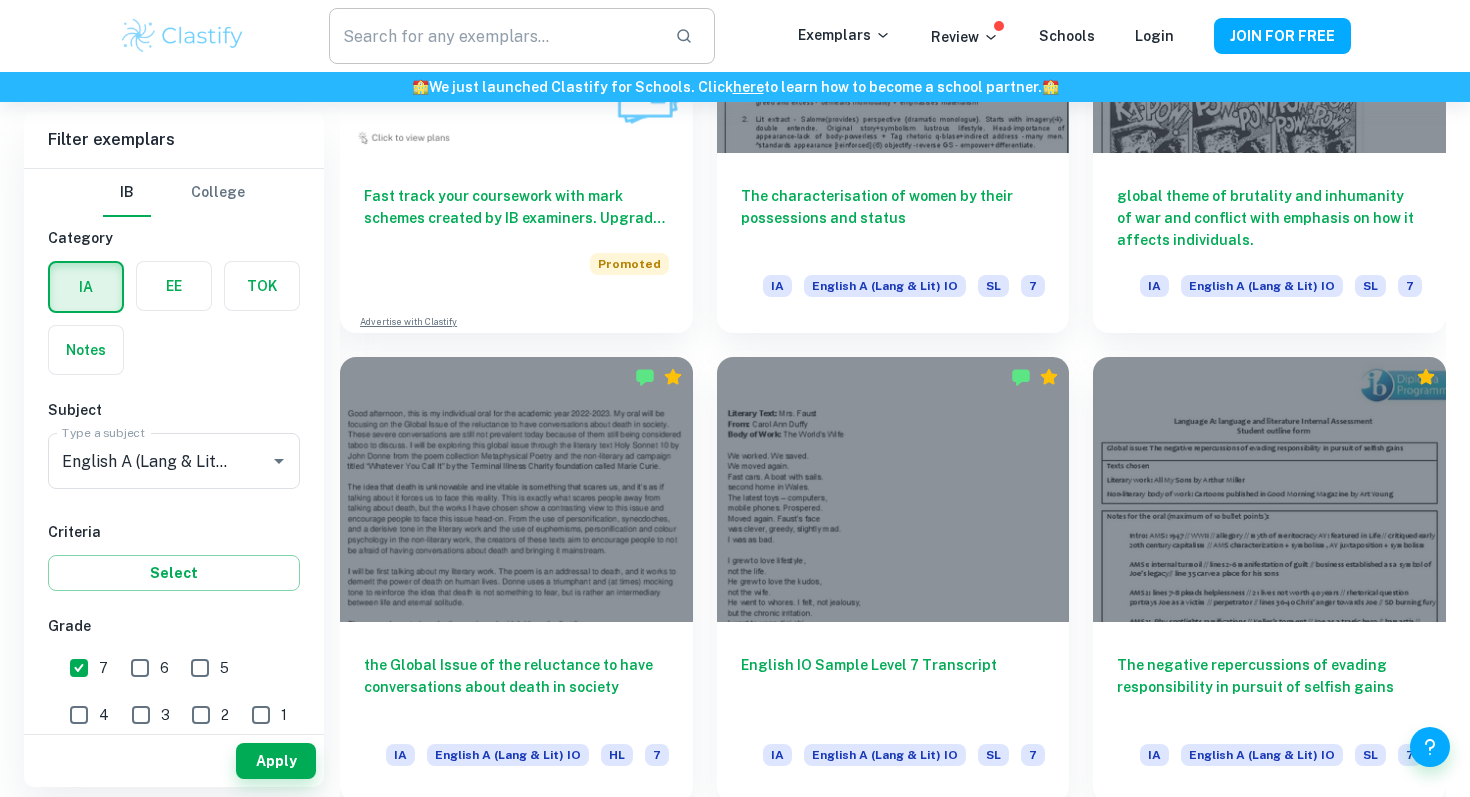 click at bounding box center [494, 36] 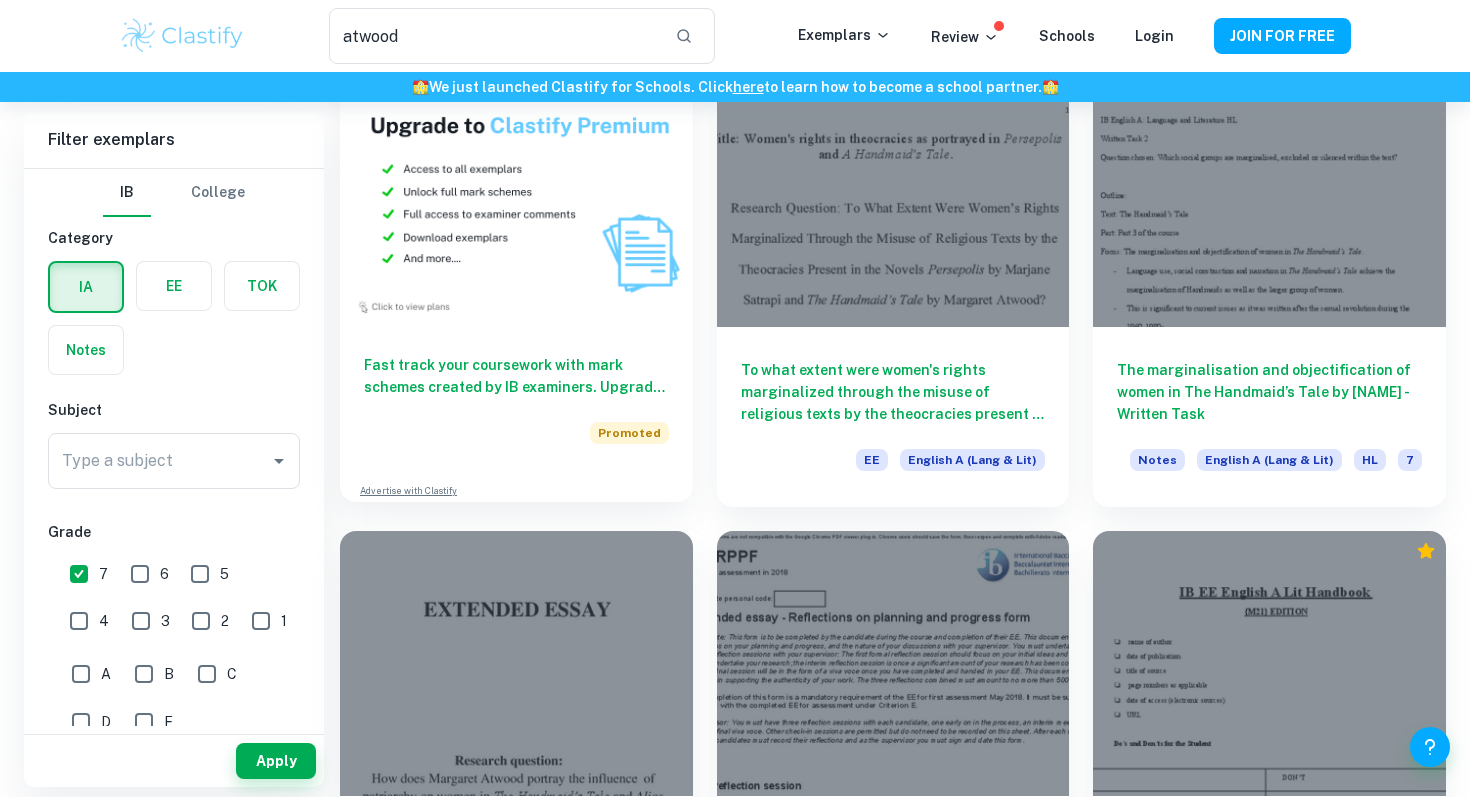scroll, scrollTop: 1116, scrollLeft: 0, axis: vertical 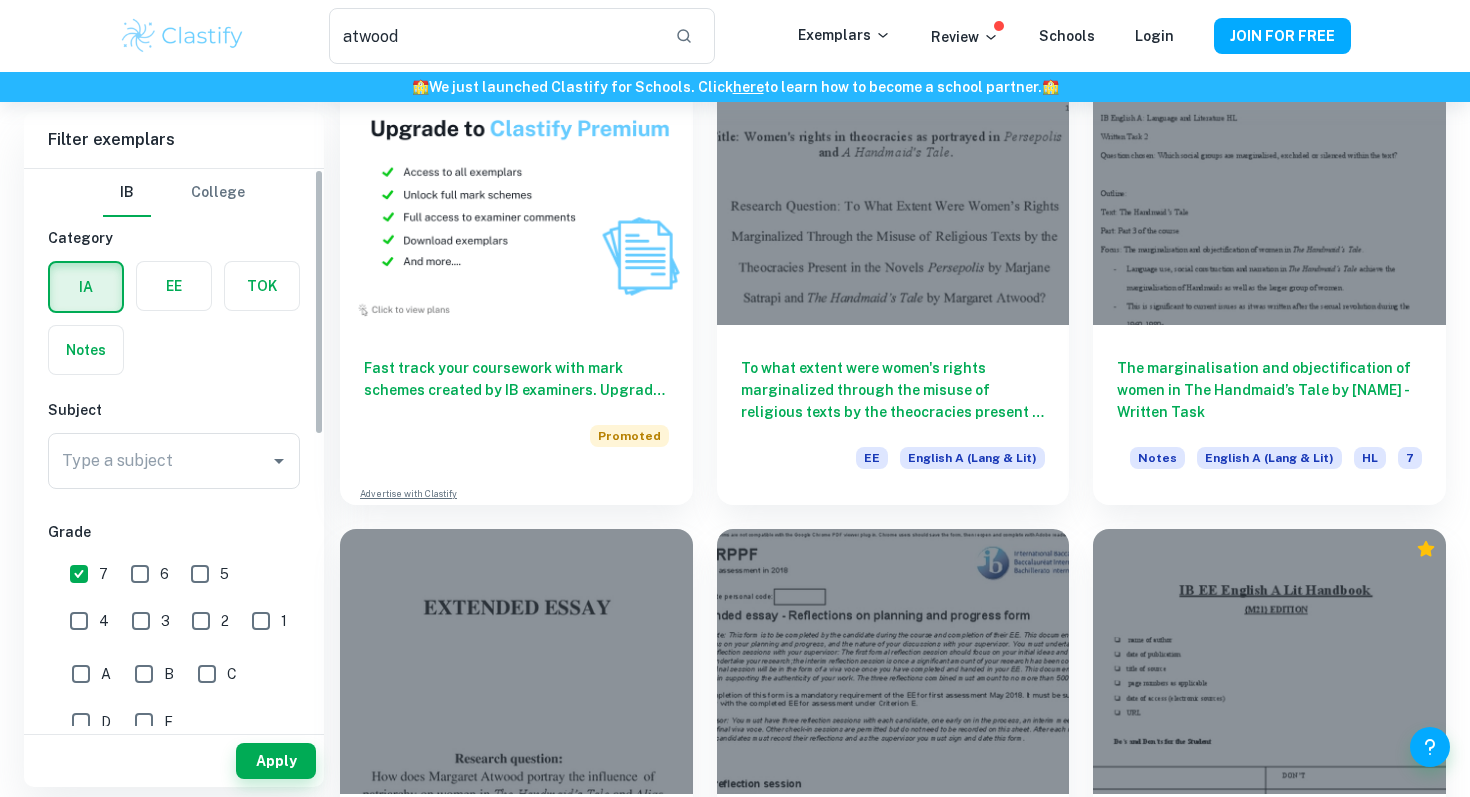 click at bounding box center [86, 287] 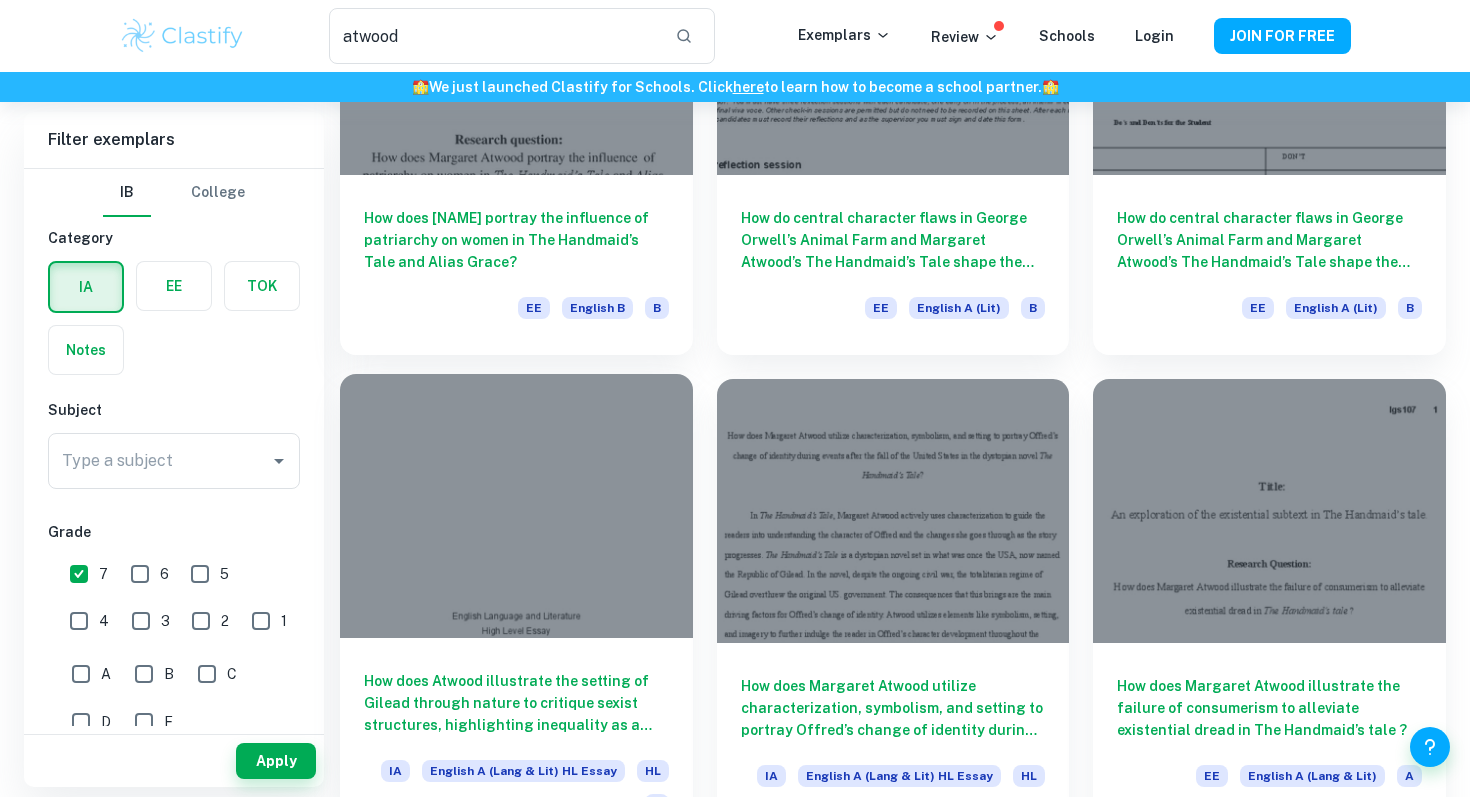 scroll, scrollTop: 1783, scrollLeft: 0, axis: vertical 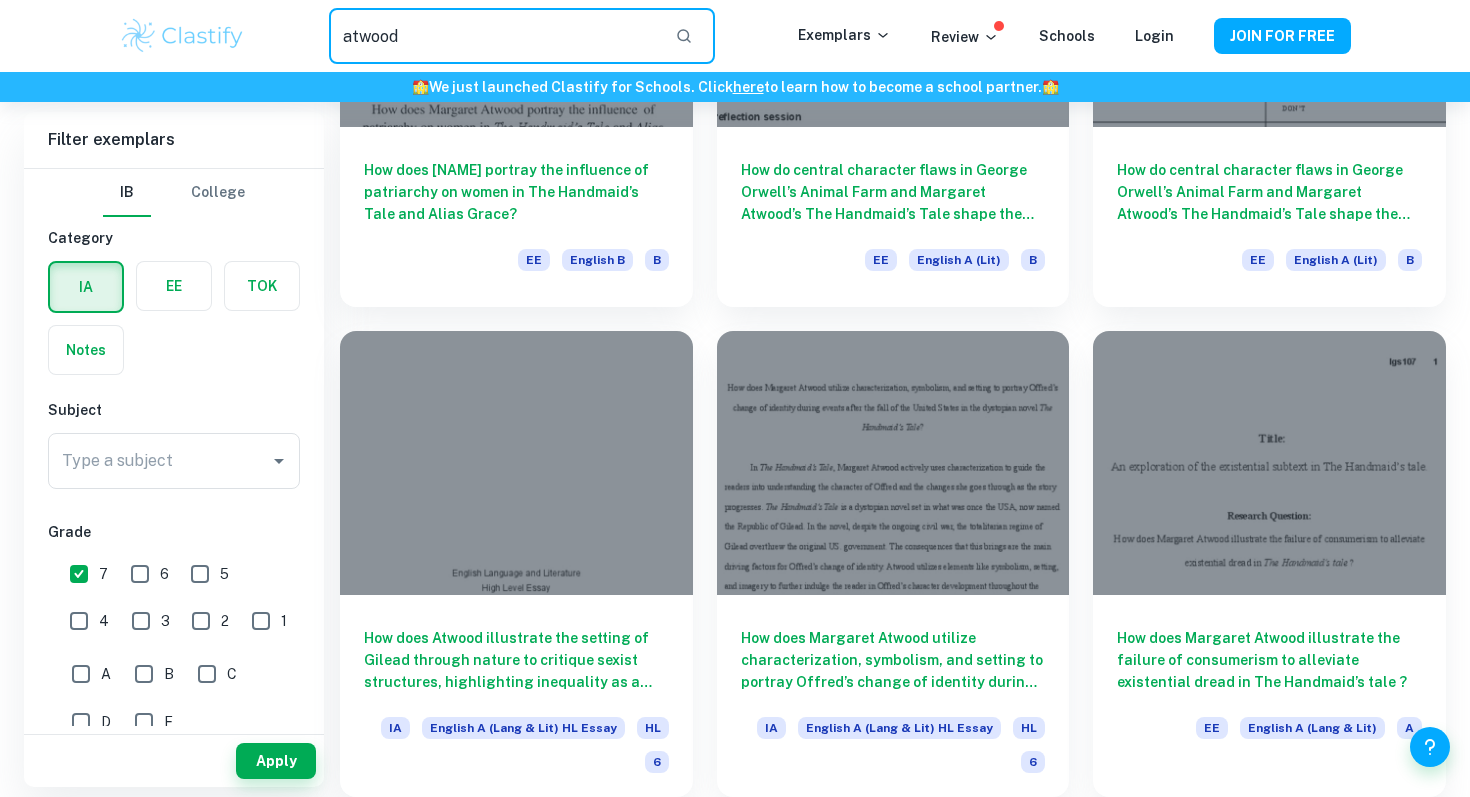 click on "atwood" at bounding box center [494, 36] 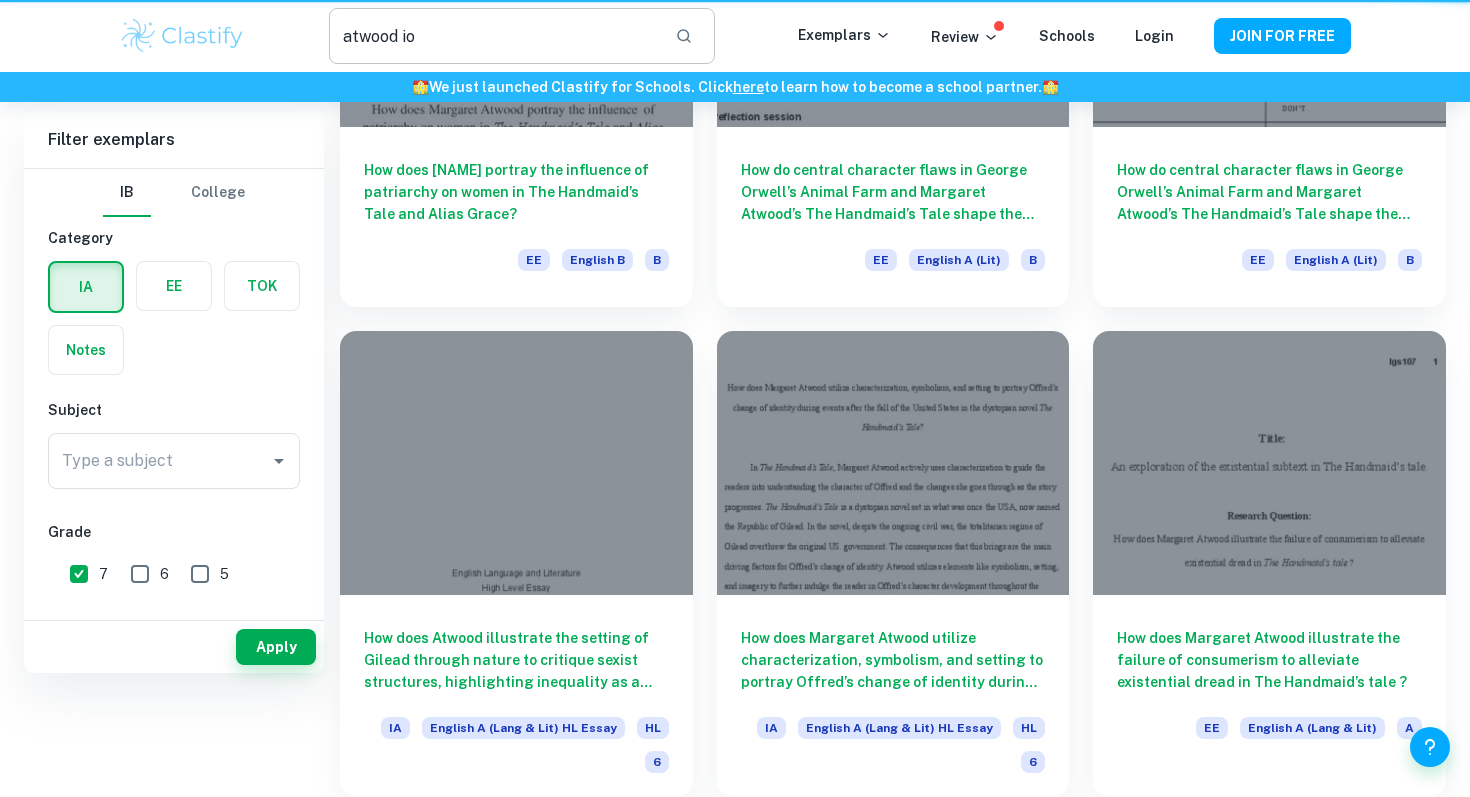 scroll, scrollTop: 0, scrollLeft: 0, axis: both 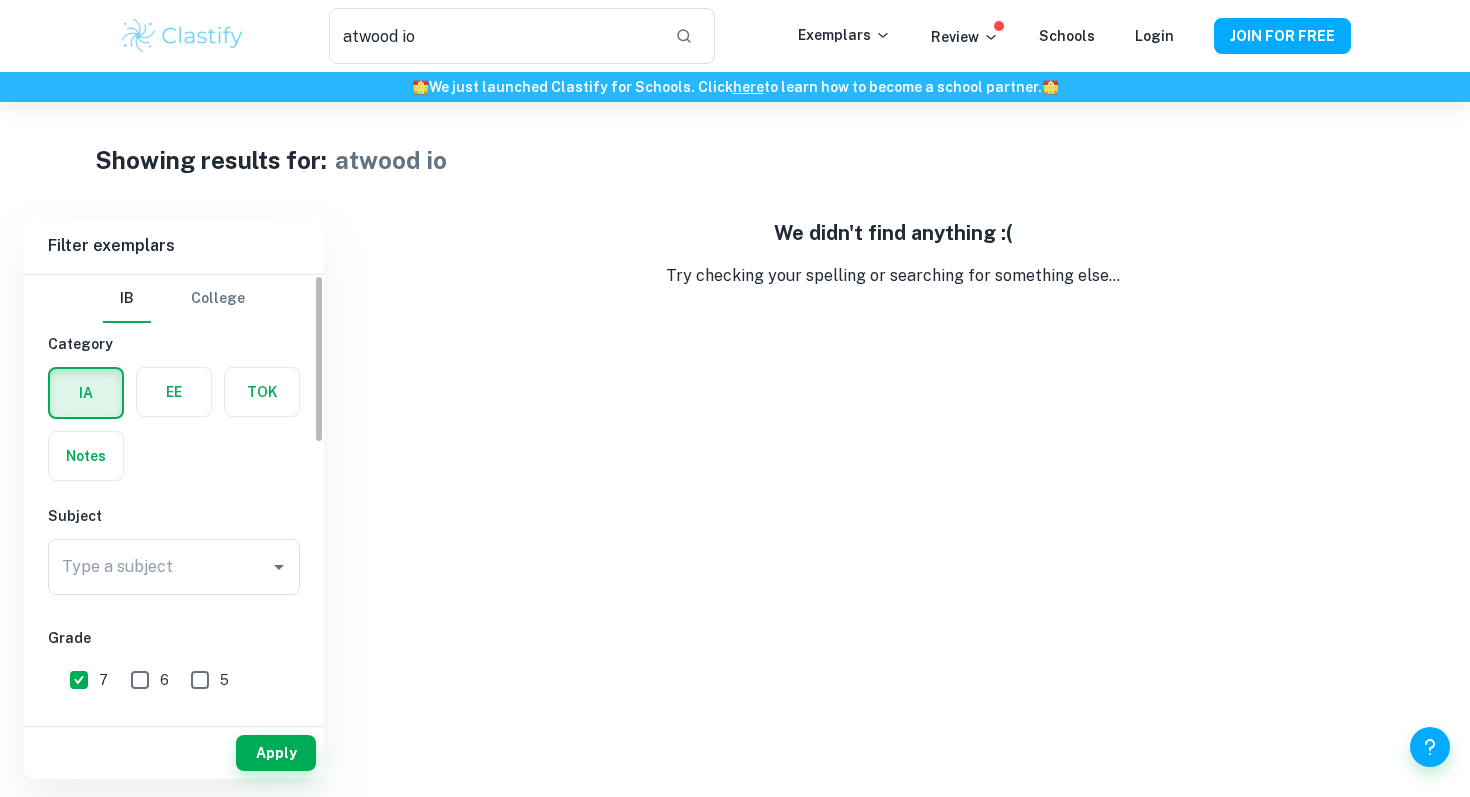 type on "atwood" 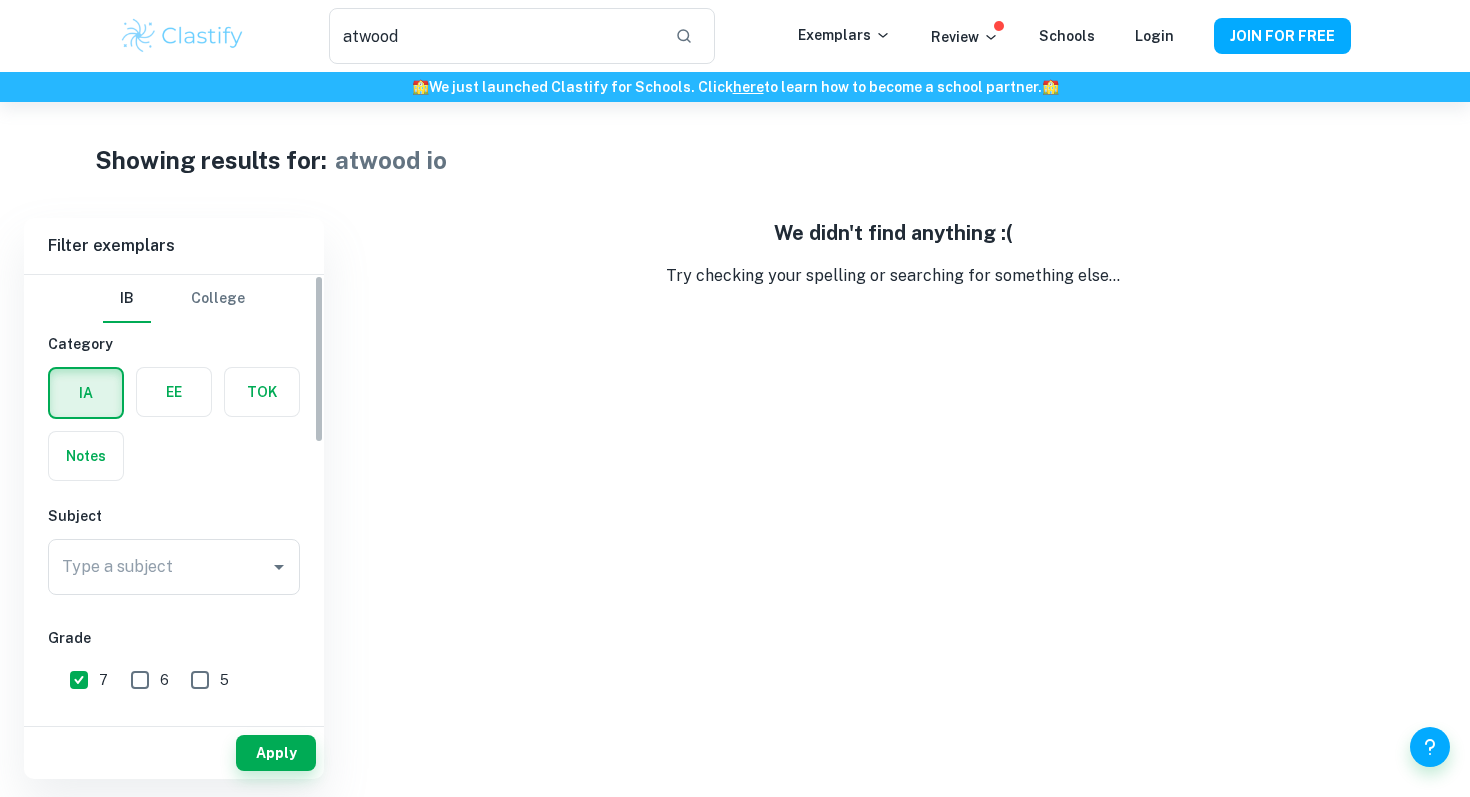 scroll, scrollTop: 102, scrollLeft: 0, axis: vertical 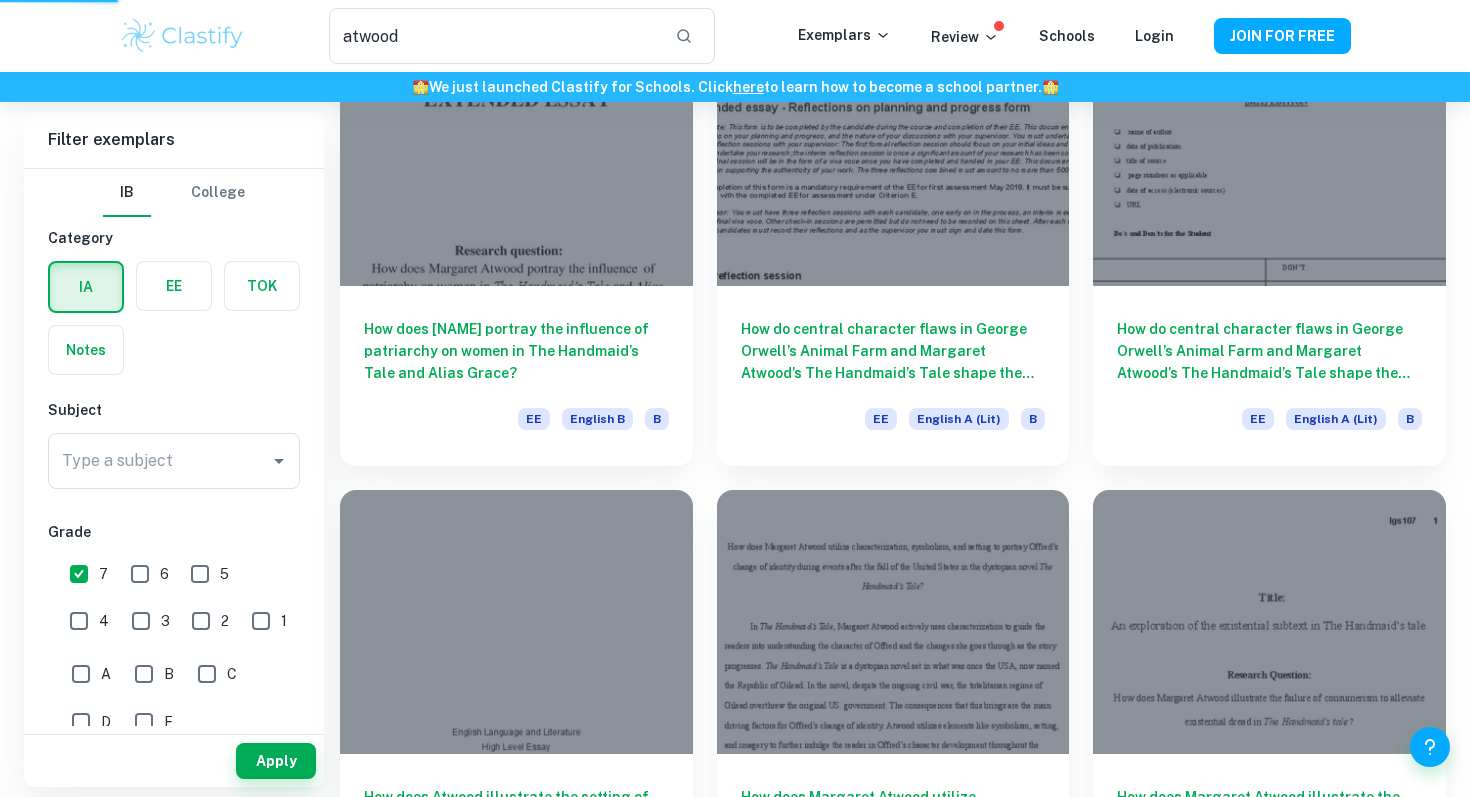 type 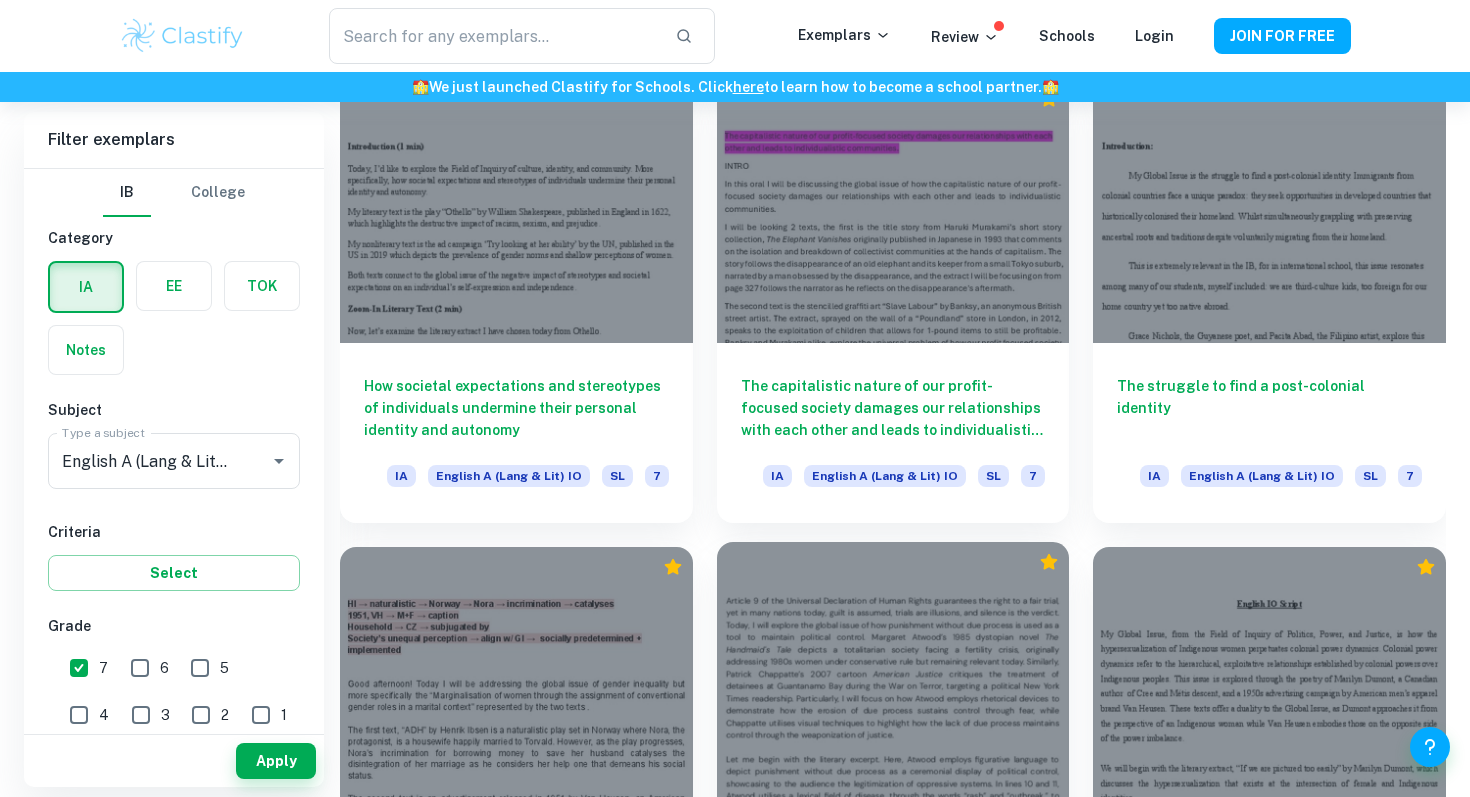 scroll, scrollTop: 2235, scrollLeft: 0, axis: vertical 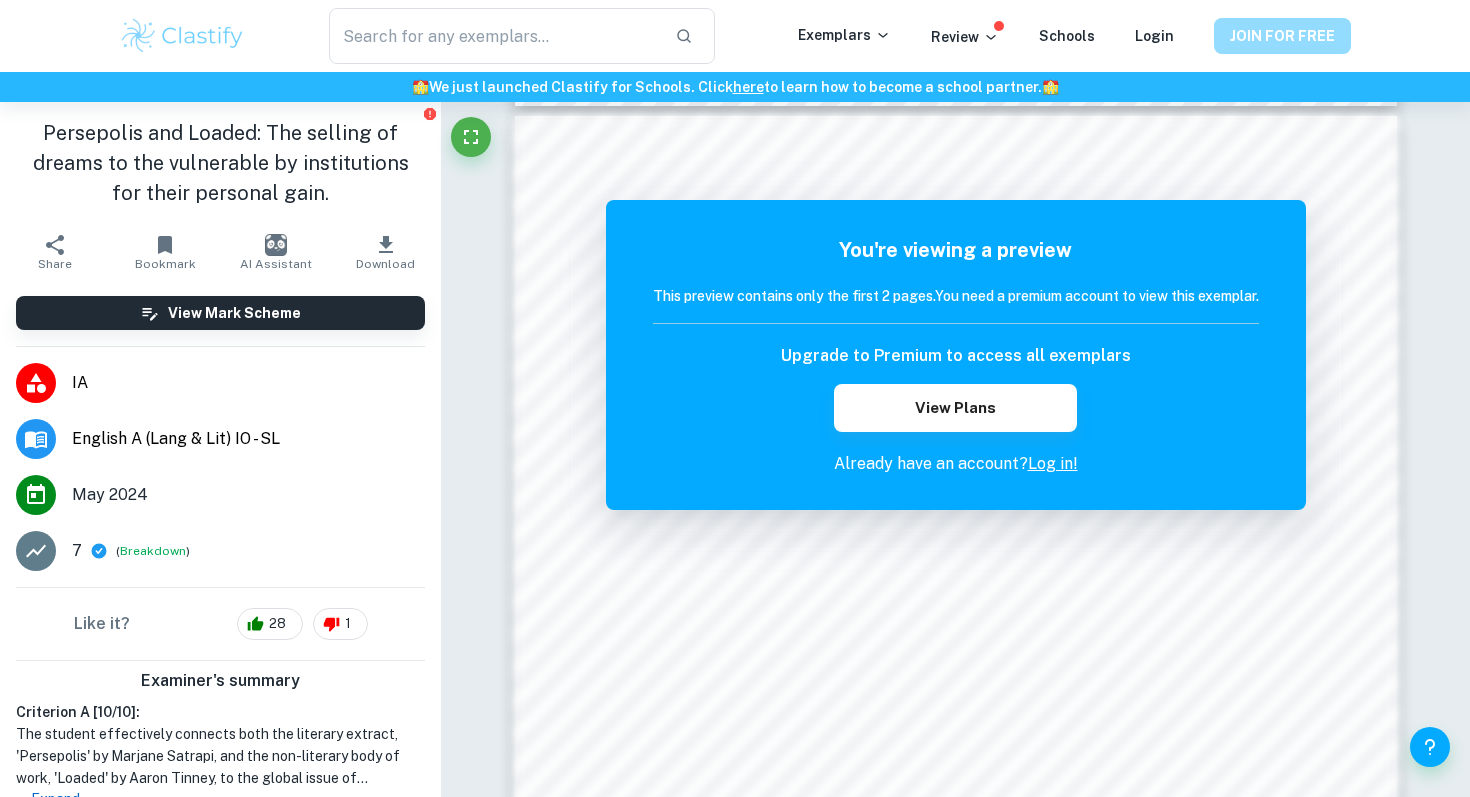 click on "JOIN FOR FREE" at bounding box center [1282, 36] 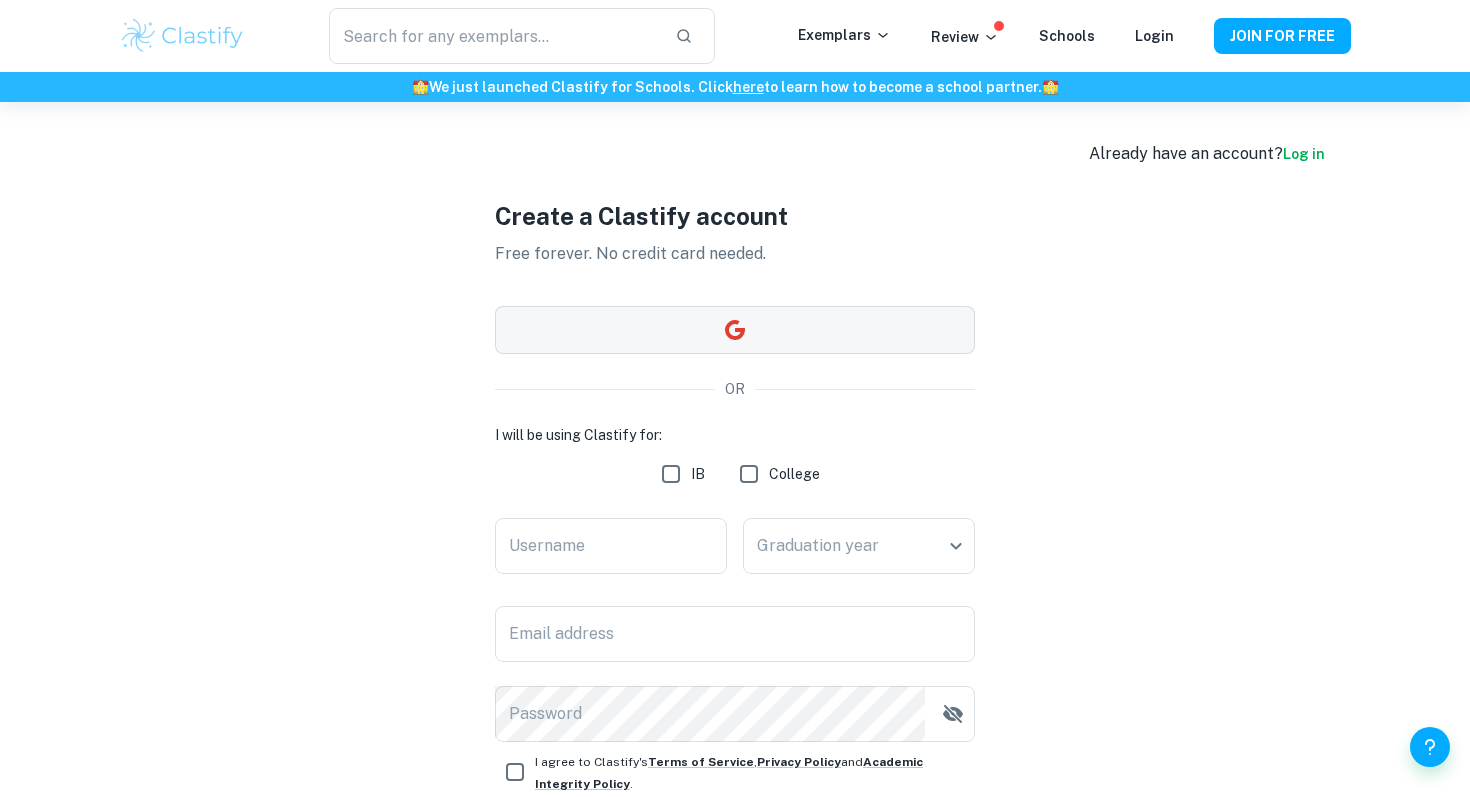 click at bounding box center (735, 330) 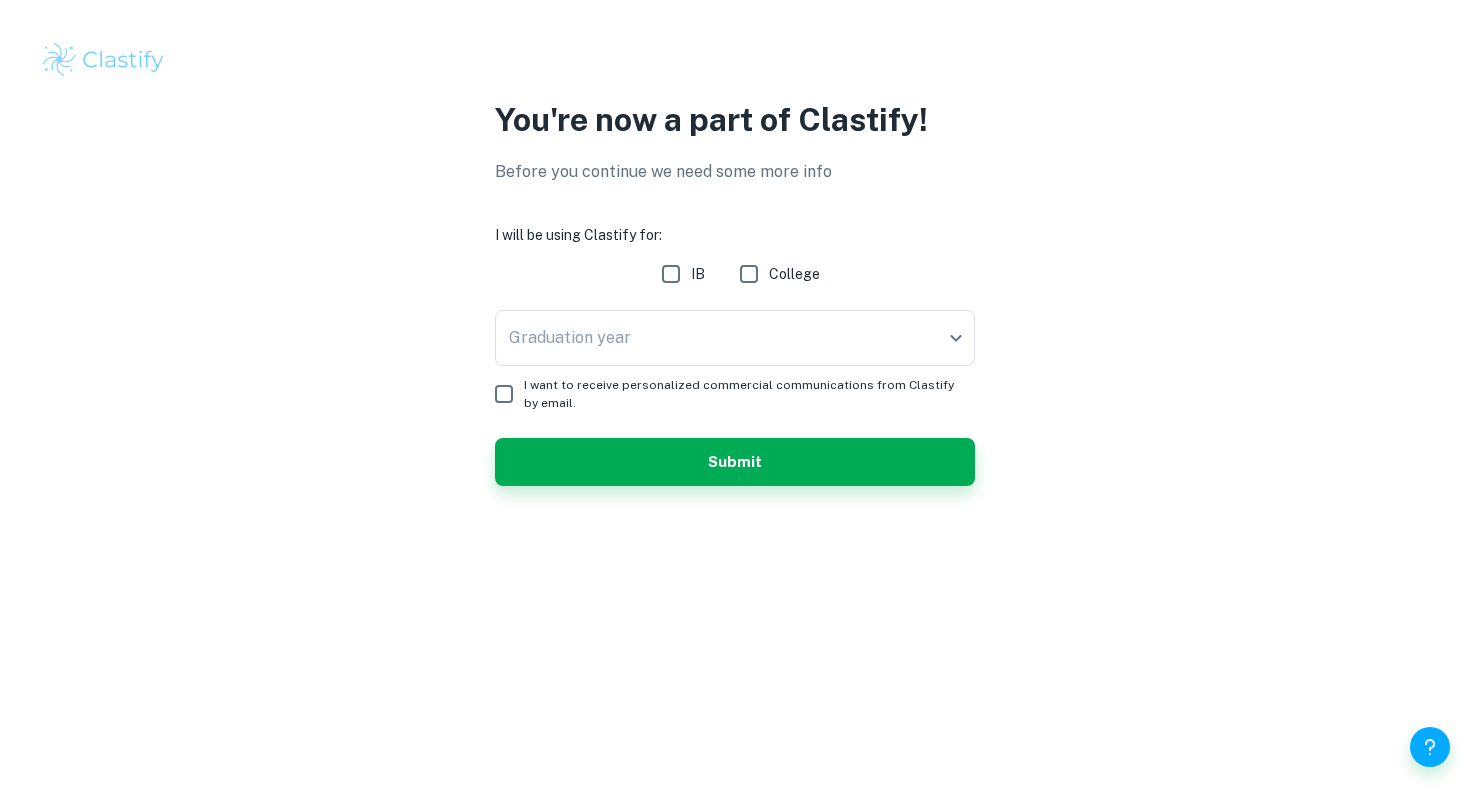 scroll, scrollTop: 0, scrollLeft: 0, axis: both 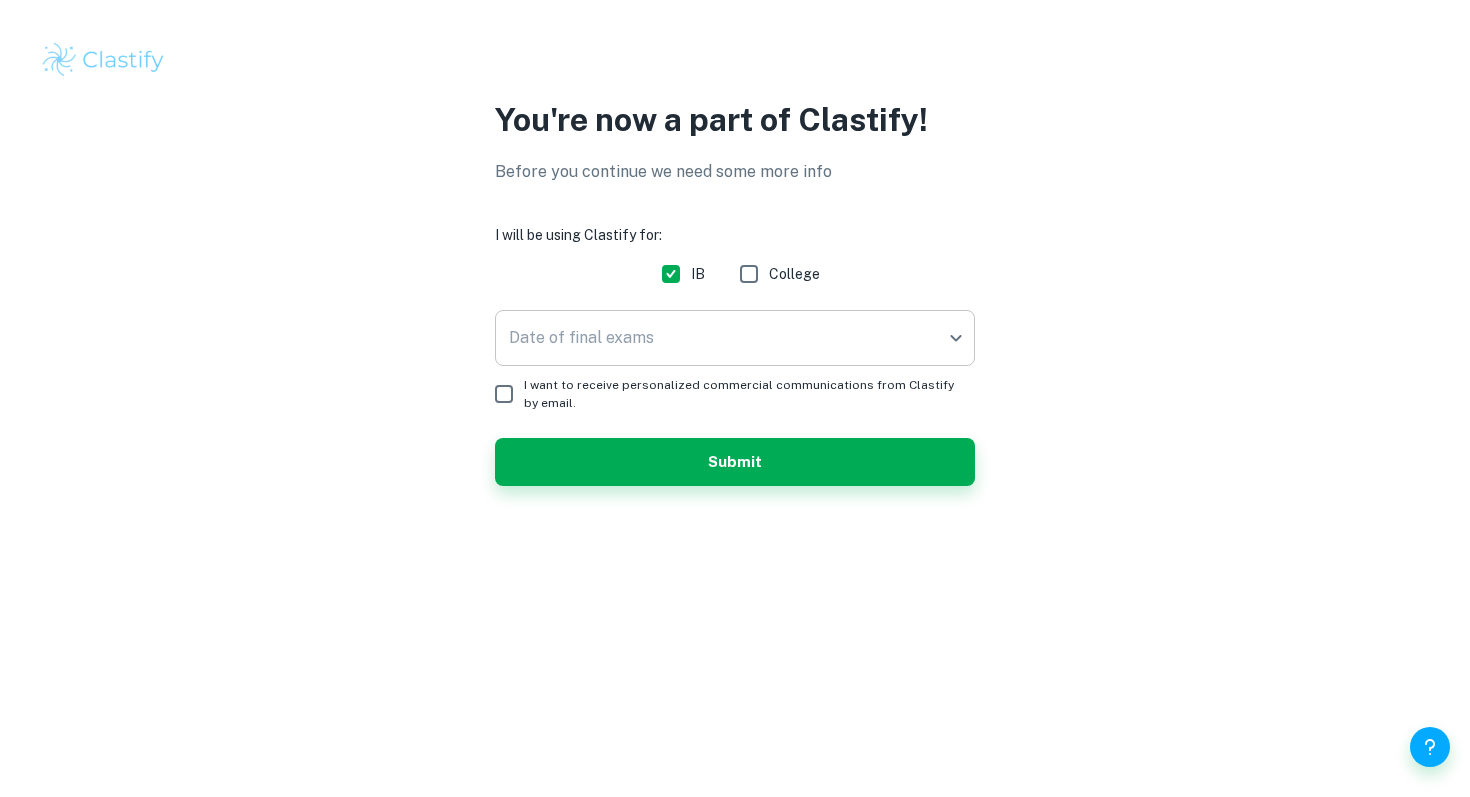 click on "We value your privacy We use cookies to enhance your browsing experience, serve personalised ads or content, and analyse our traffic. By clicking "Accept All", you consent to our use of cookies.   Cookie Policy Customise   Reject All   Accept All   Customise Consent Preferences   We use cookies to help you navigate efficiently and perform certain functions. You will find detailed information about all cookies under each consent category below. The cookies that are categorised as "Necessary" are stored on your browser as they are essential for enabling the basic functionalities of the site. ...  Show more For more information on how Google's third-party cookies operate and handle your data, see:   Google Privacy Policy Necessary Always Active Necessary cookies are required to enable the basic features of this site, such as providing secure log-in or adjusting your consent preferences. These cookies do not store any personally identifiable data. Functional Analytics Performance Advertisement Uncategorised" at bounding box center (735, 398) 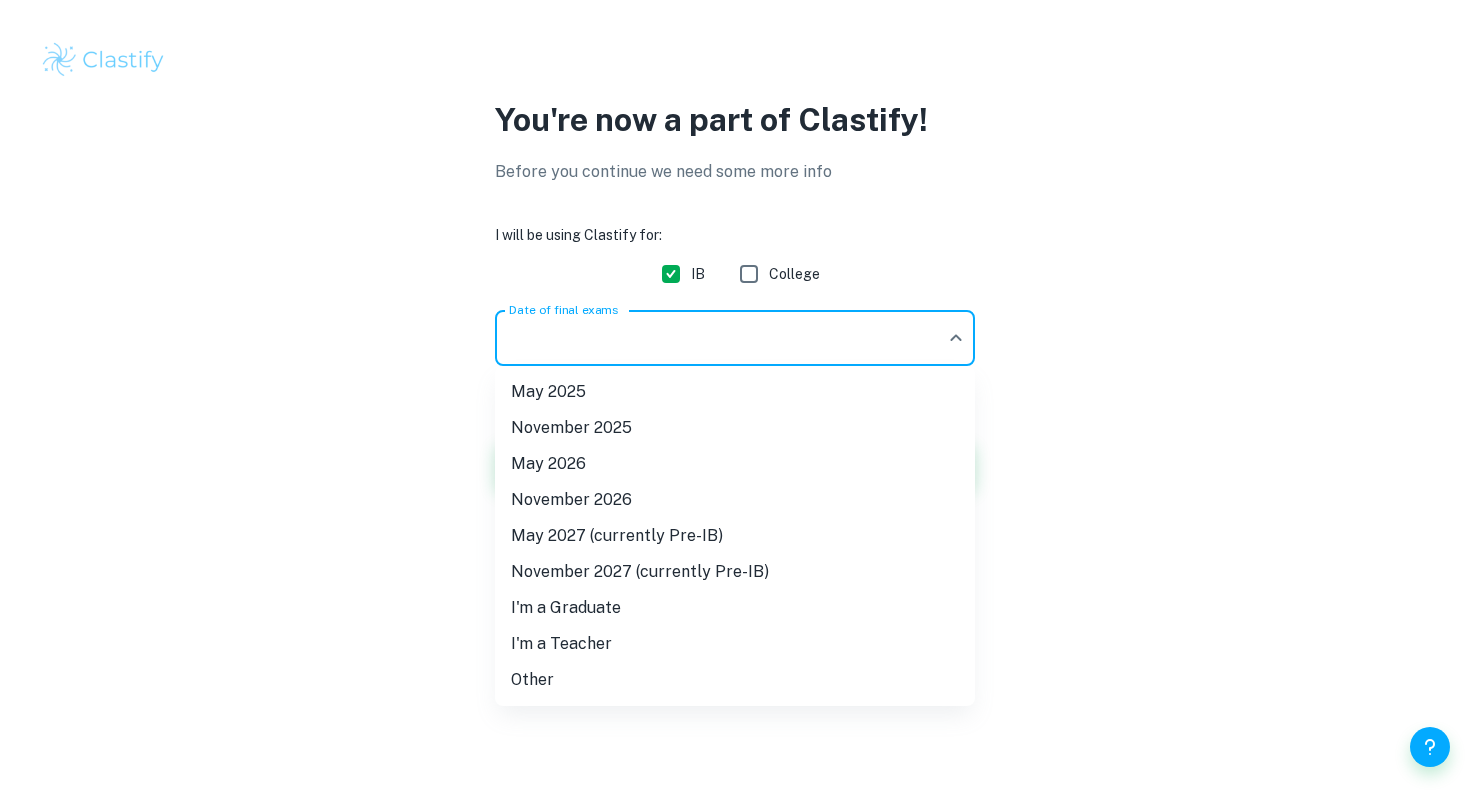 click at bounding box center (735, 398) 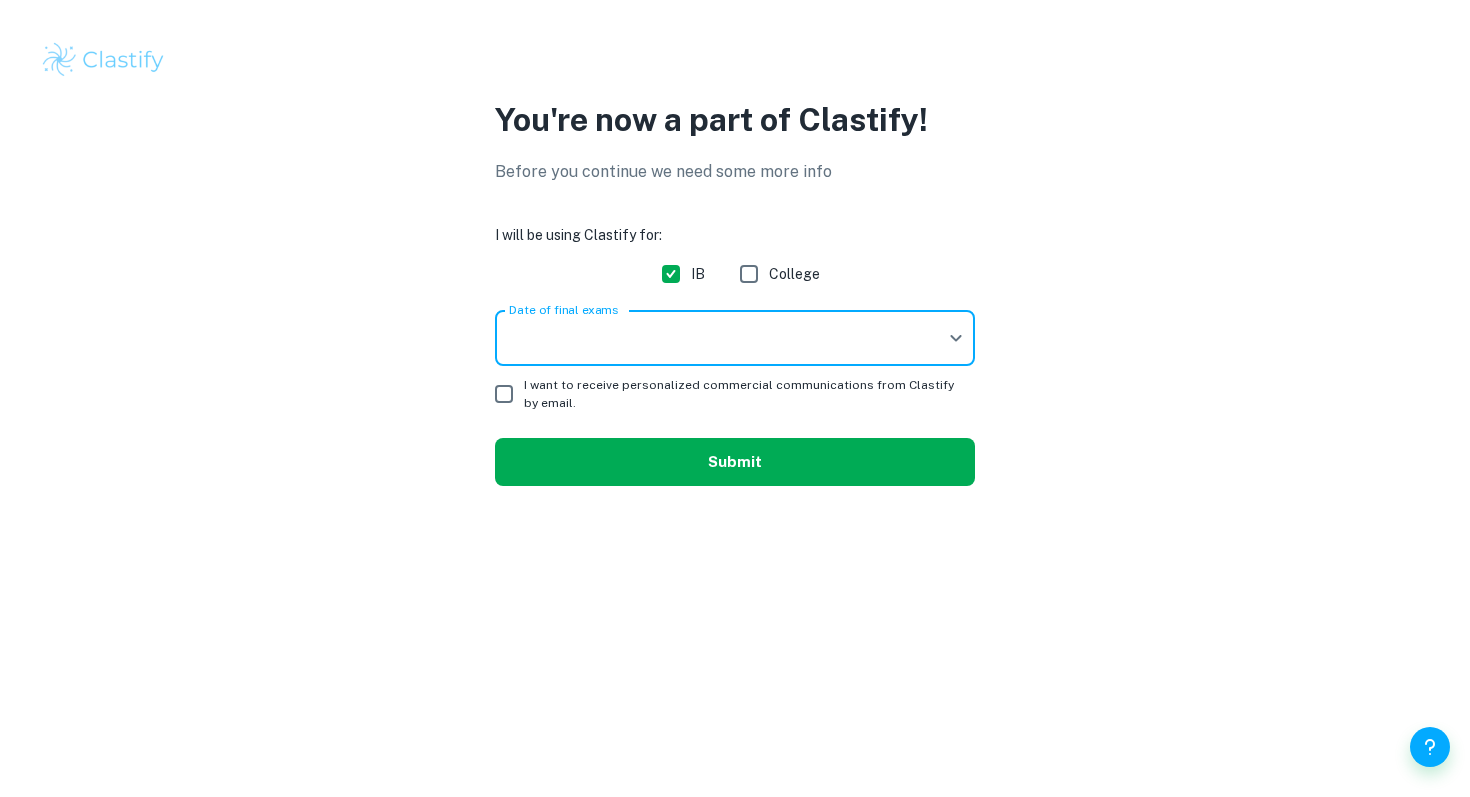 click on "Submit" at bounding box center [735, 462] 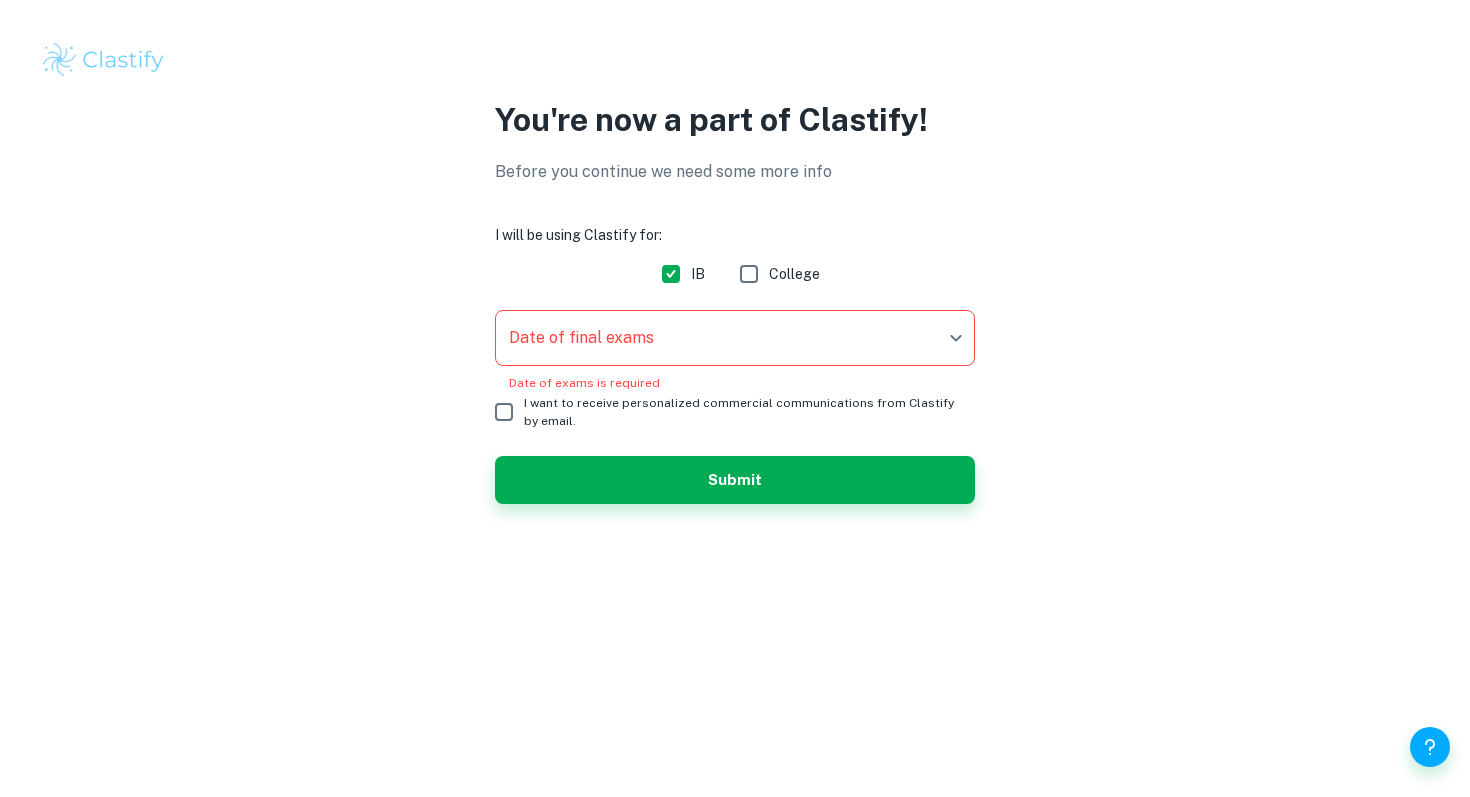 click on "We value your privacy We use cookies to enhance your browsing experience, serve personalised ads or content, and analyse our traffic. By clicking "Accept All", you consent to our use of cookies.   Cookie Policy Customise   Reject All   Accept All   Customise Consent Preferences   We use cookies to help you navigate efficiently and perform certain functions. You will find detailed information about all cookies under each consent category below. The cookies that are categorised as "Necessary" are stored on your browser as they are essential for enabling the basic functionalities of the site. ...  Show more For more information on how Google's third-party cookies operate and handle your data, see:   Google Privacy Policy Necessary Always Active Necessary cookies are required to enable the basic features of this site, such as providing secure log-in or adjusting your consent preferences. These cookies do not store any personally identifiable data. Functional Analytics Performance Advertisement Uncategorised" at bounding box center [735, 398] 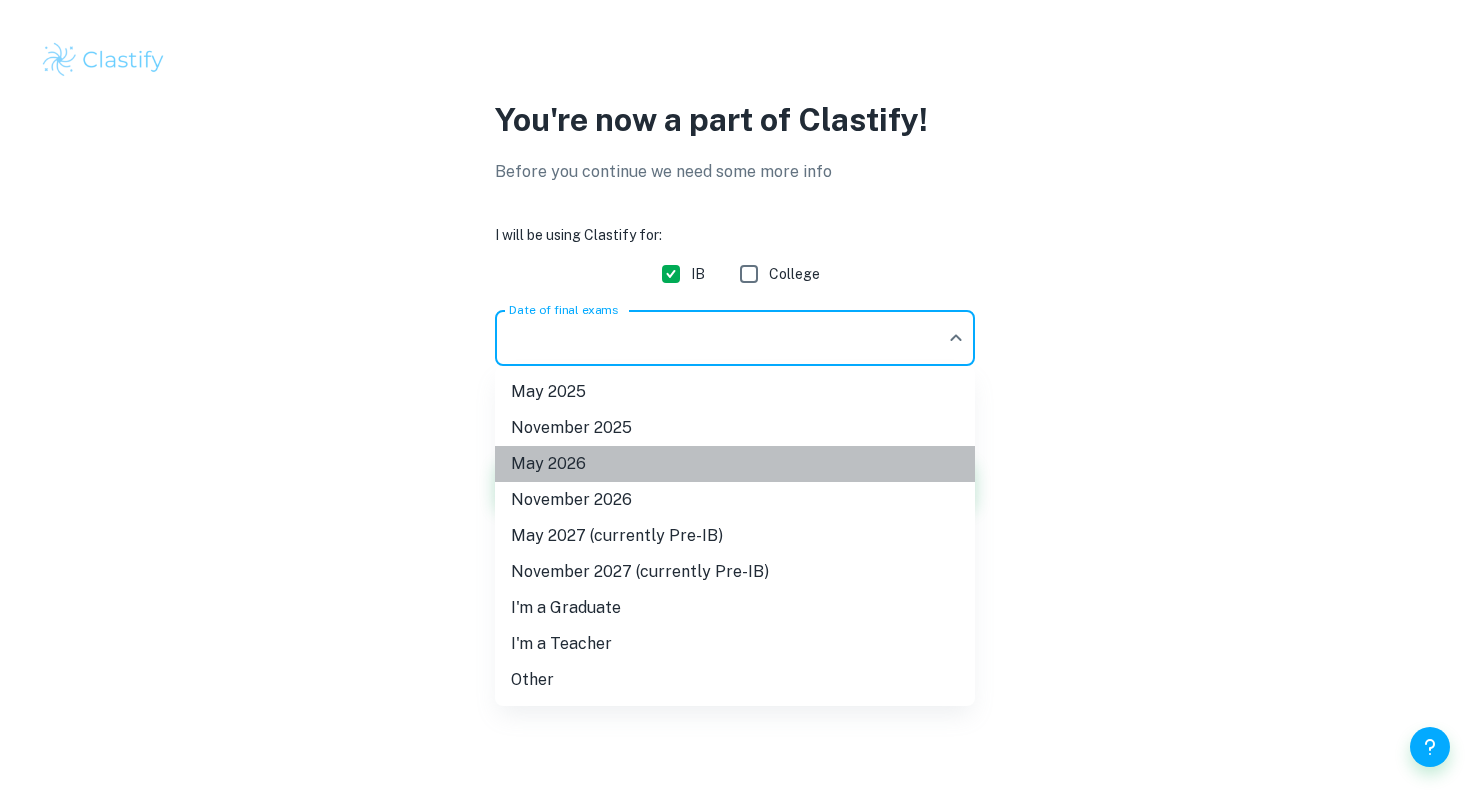 click on "May 2026" at bounding box center [735, 464] 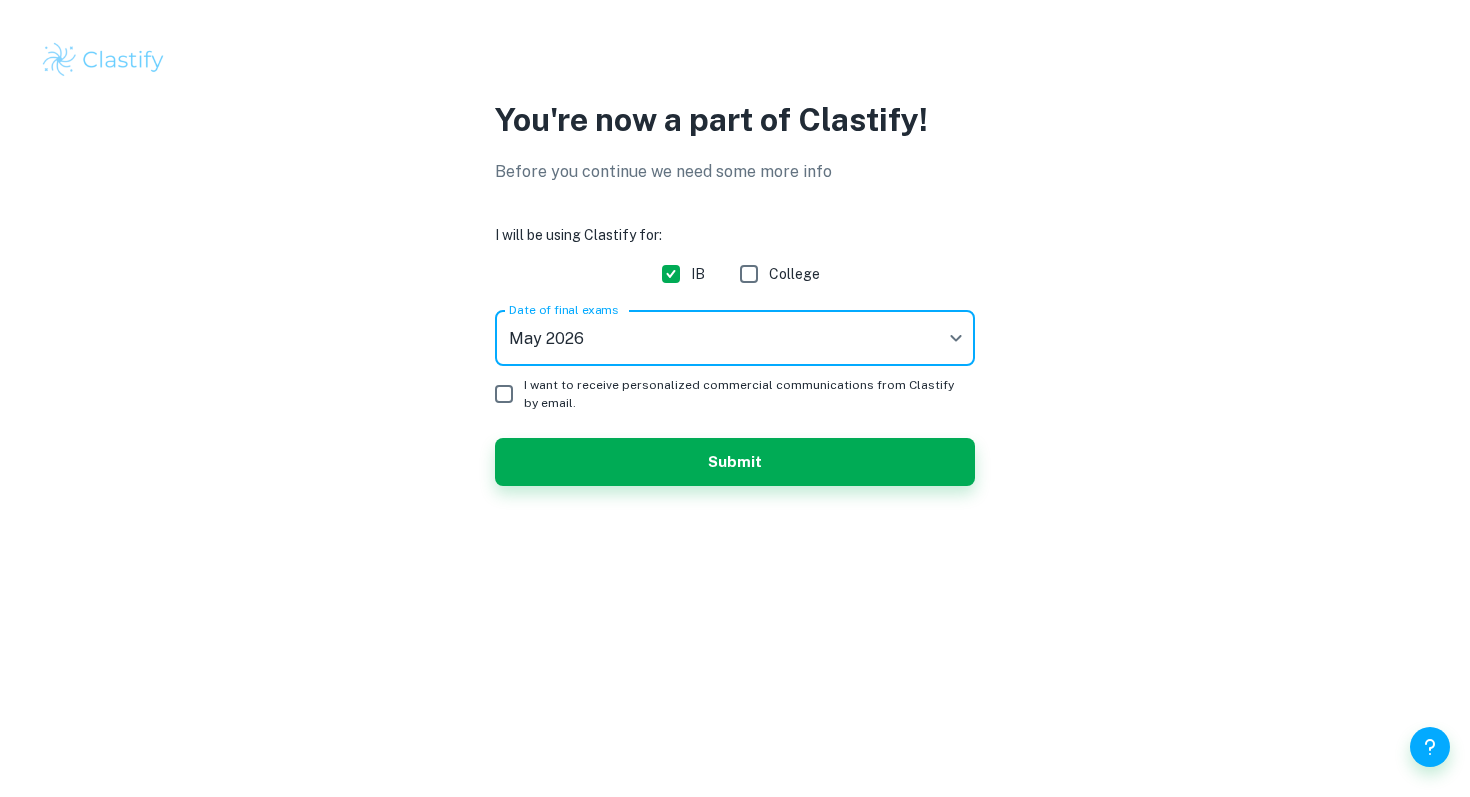 click on "We value your privacy We use cookies to enhance your browsing experience, serve personalised ads or content, and analyse our traffic. By clicking "Accept All", you consent to our use of cookies.   Cookie Policy Customise   Reject All   Accept All   Customise Consent Preferences   We use cookies to help you navigate efficiently and perform certain functions. You will find detailed information about all cookies under each consent category below. The cookies that are categorised as "Necessary" are stored on your browser as they are essential for enabling the basic functionalities of the site. ...  Show more For more information on how Google's third-party cookies operate and handle your data, see:   Google Privacy Policy Necessary Always Active Necessary cookies are required to enable the basic features of this site, such as providing secure log-in or adjusting your consent preferences. These cookies do not store any personally identifiable data. Functional Analytics Performance Advertisement Uncategorised" at bounding box center [735, 398] 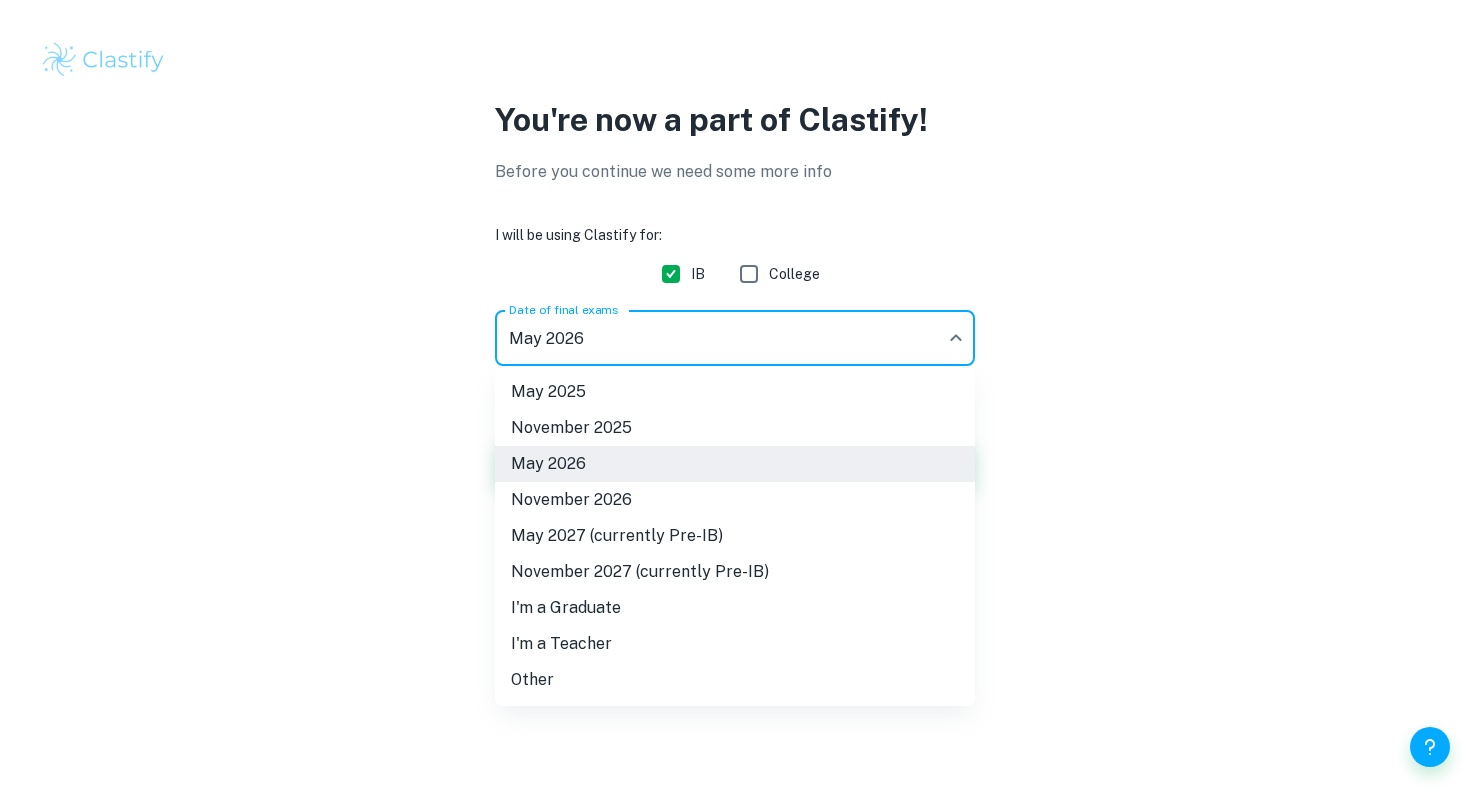 click on "Other" at bounding box center (735, 680) 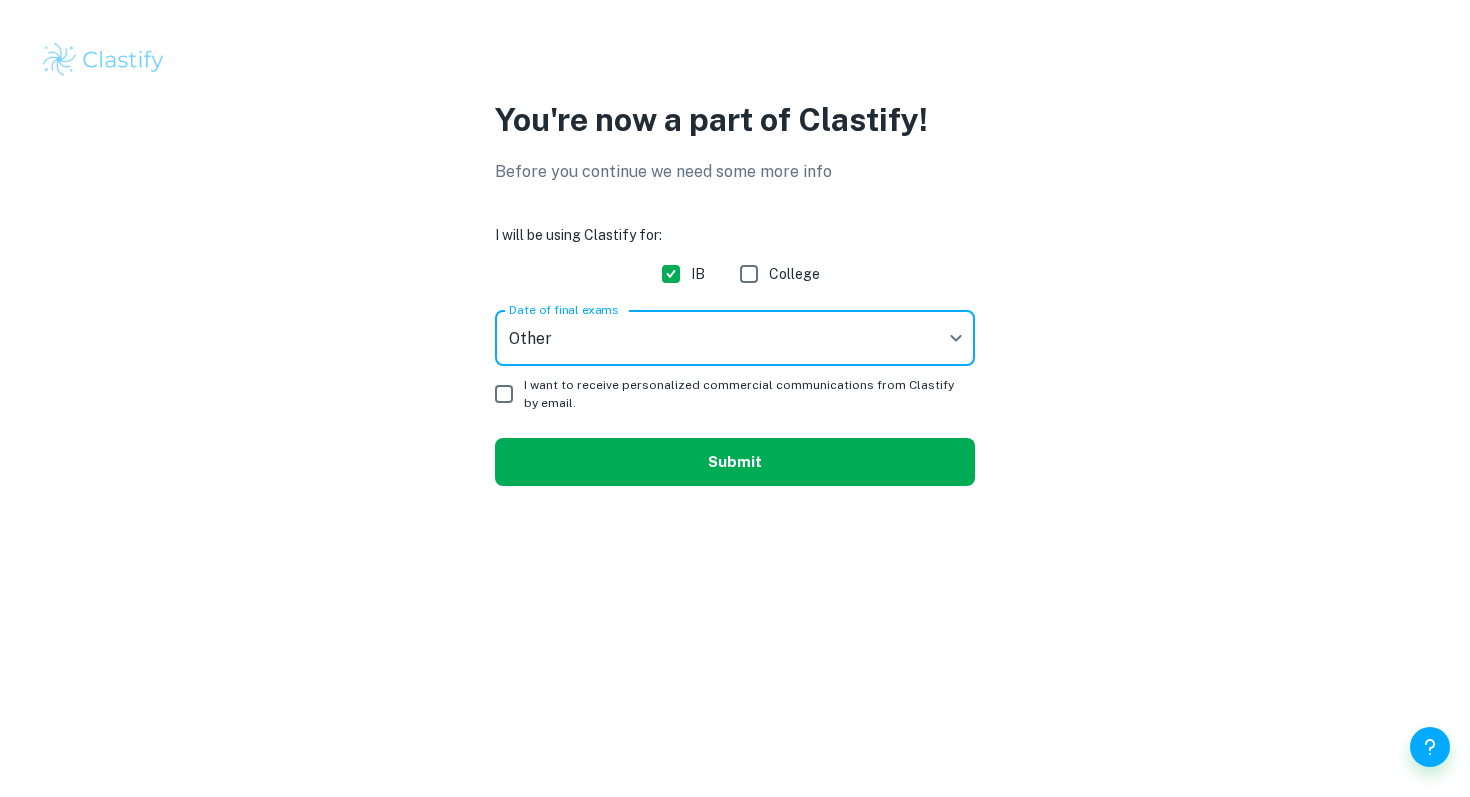 click on "Submit" at bounding box center [735, 462] 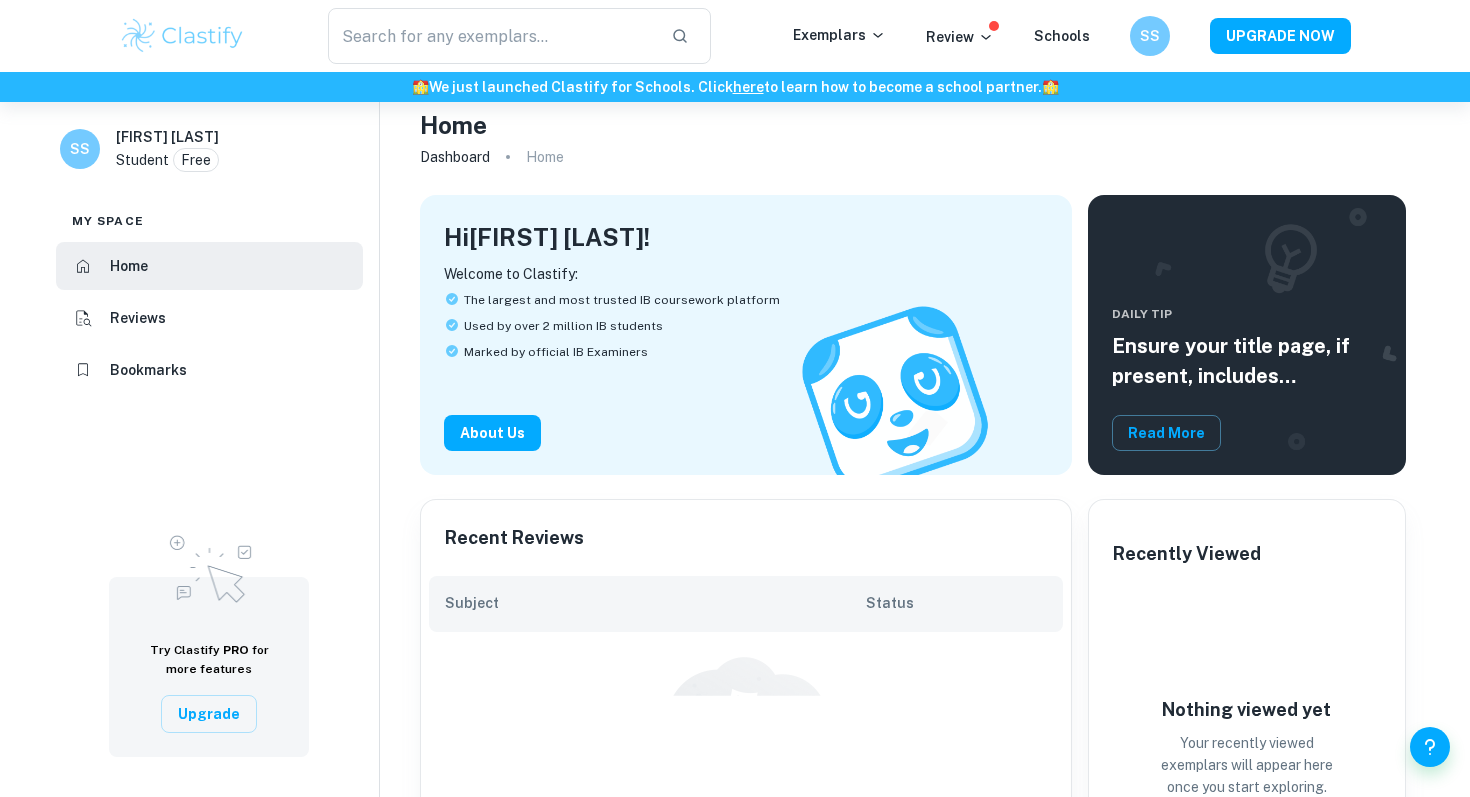 scroll, scrollTop: 0, scrollLeft: 0, axis: both 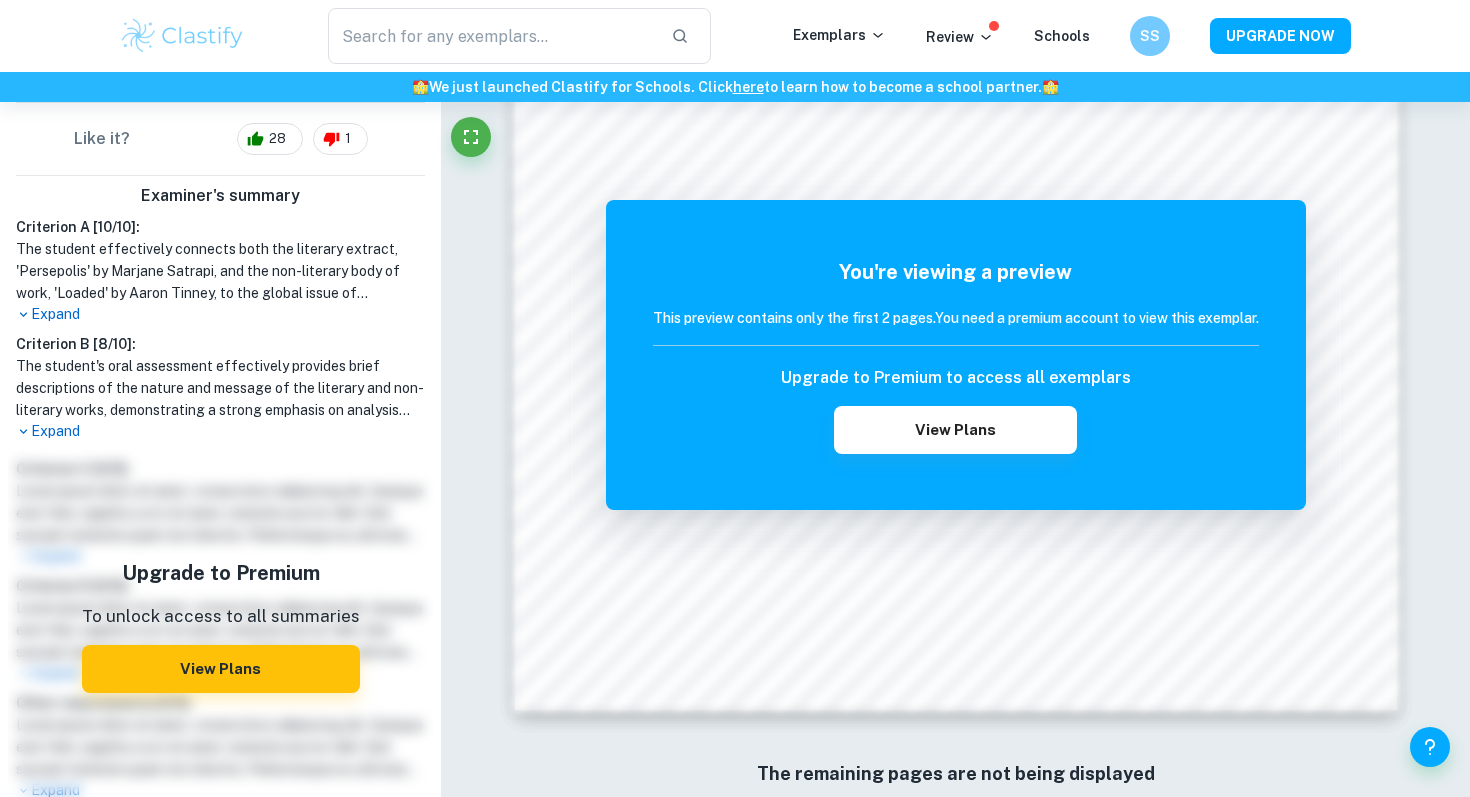 click on "Expand" at bounding box center [220, 314] 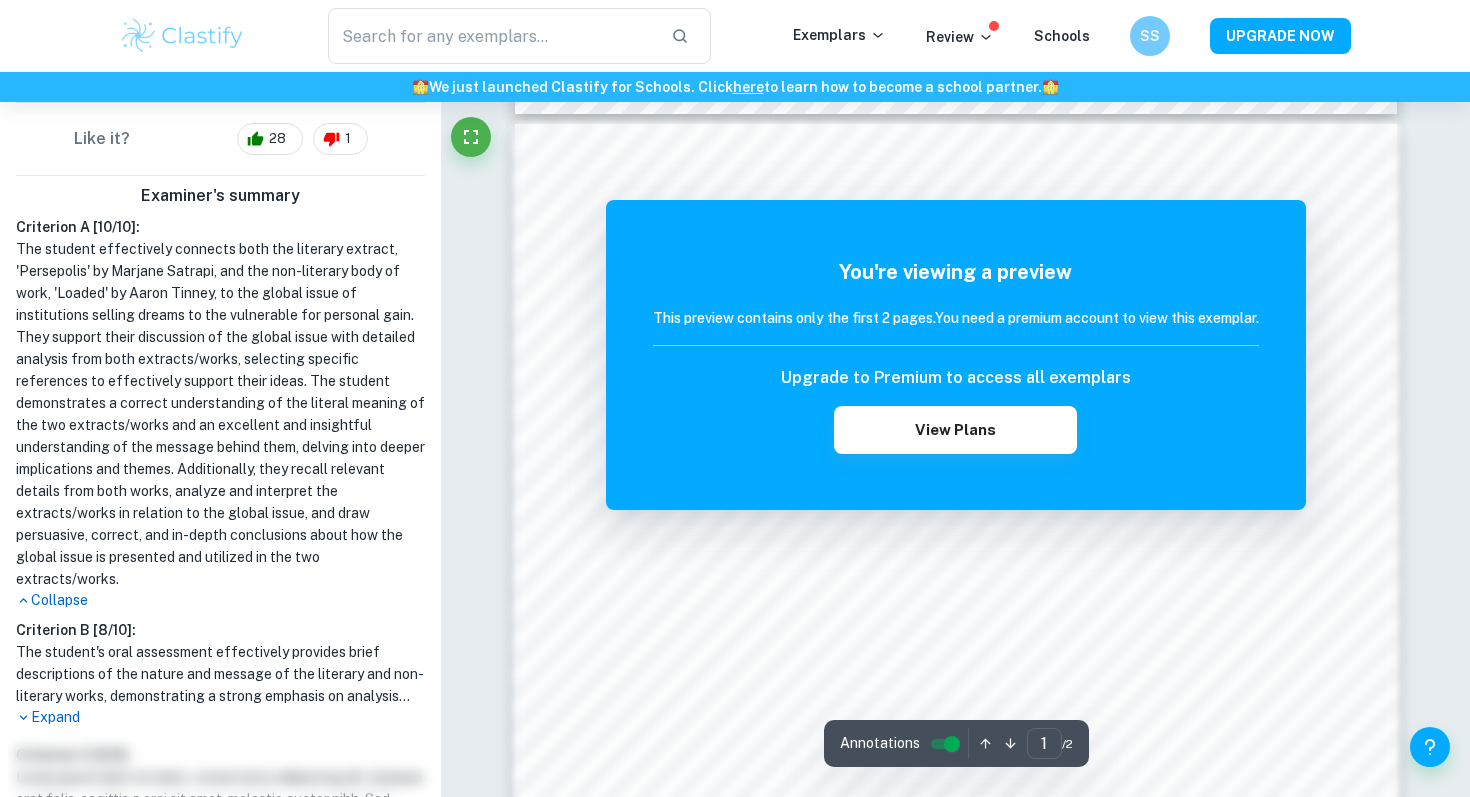 scroll, scrollTop: 1040, scrollLeft: 0, axis: vertical 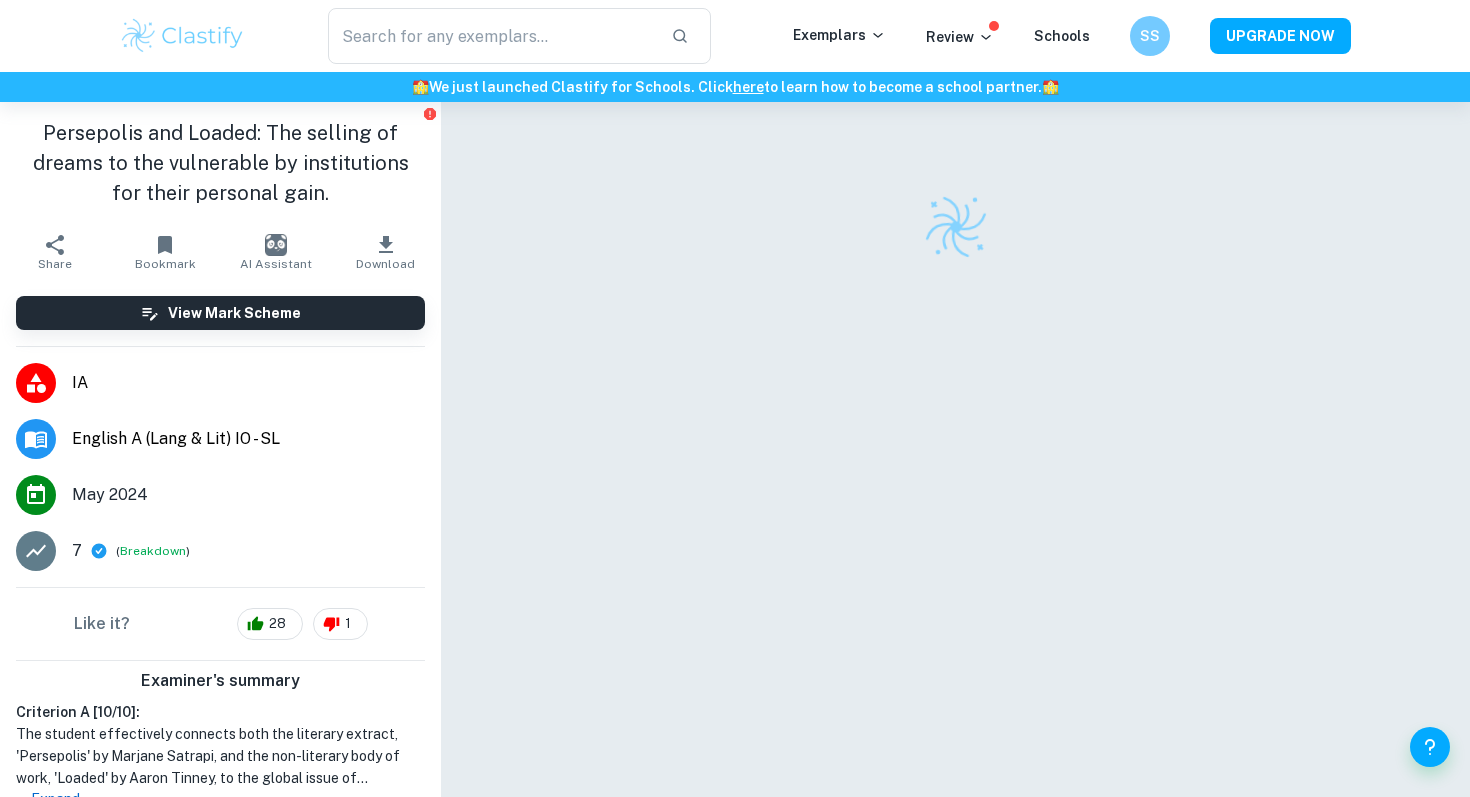 click 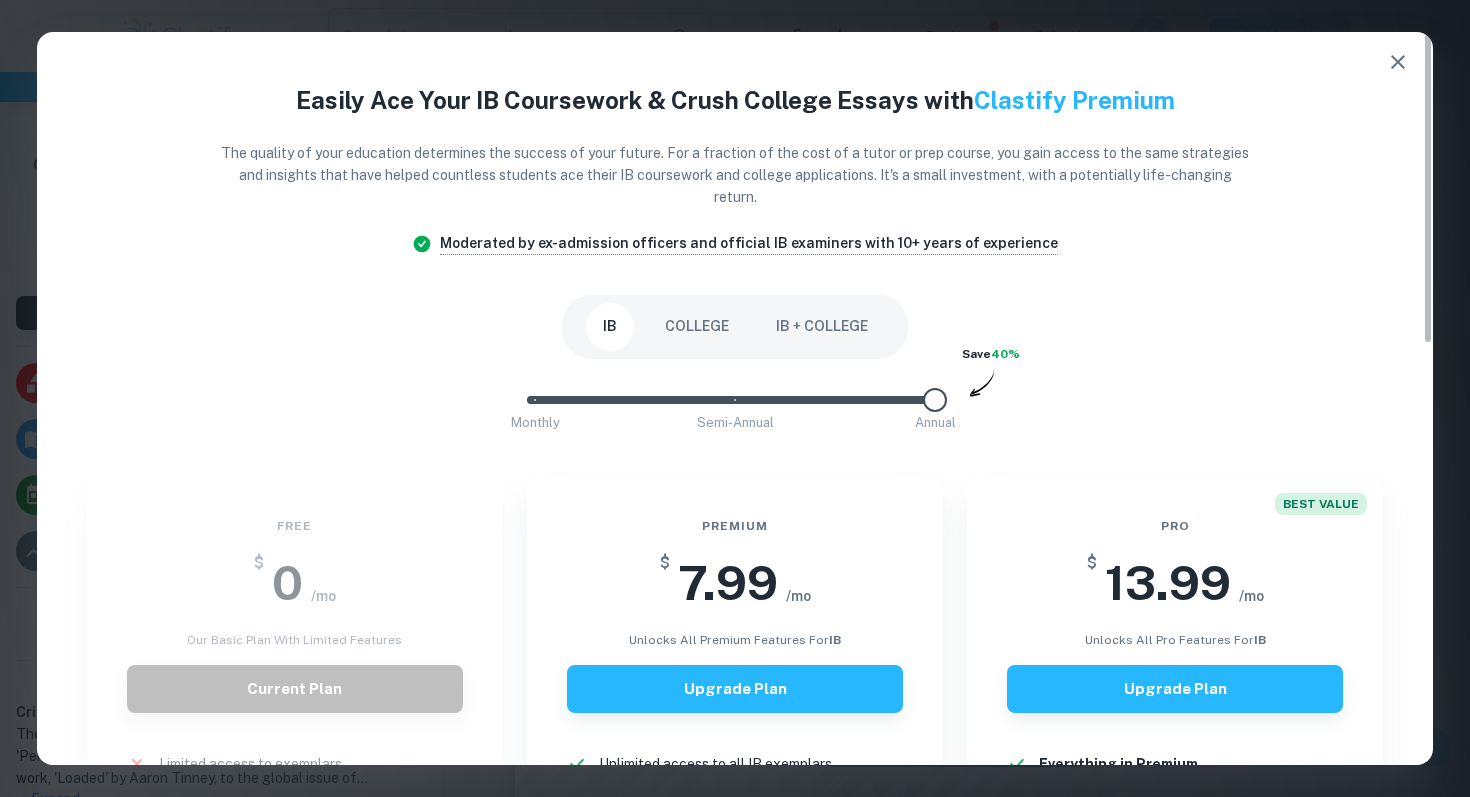 click 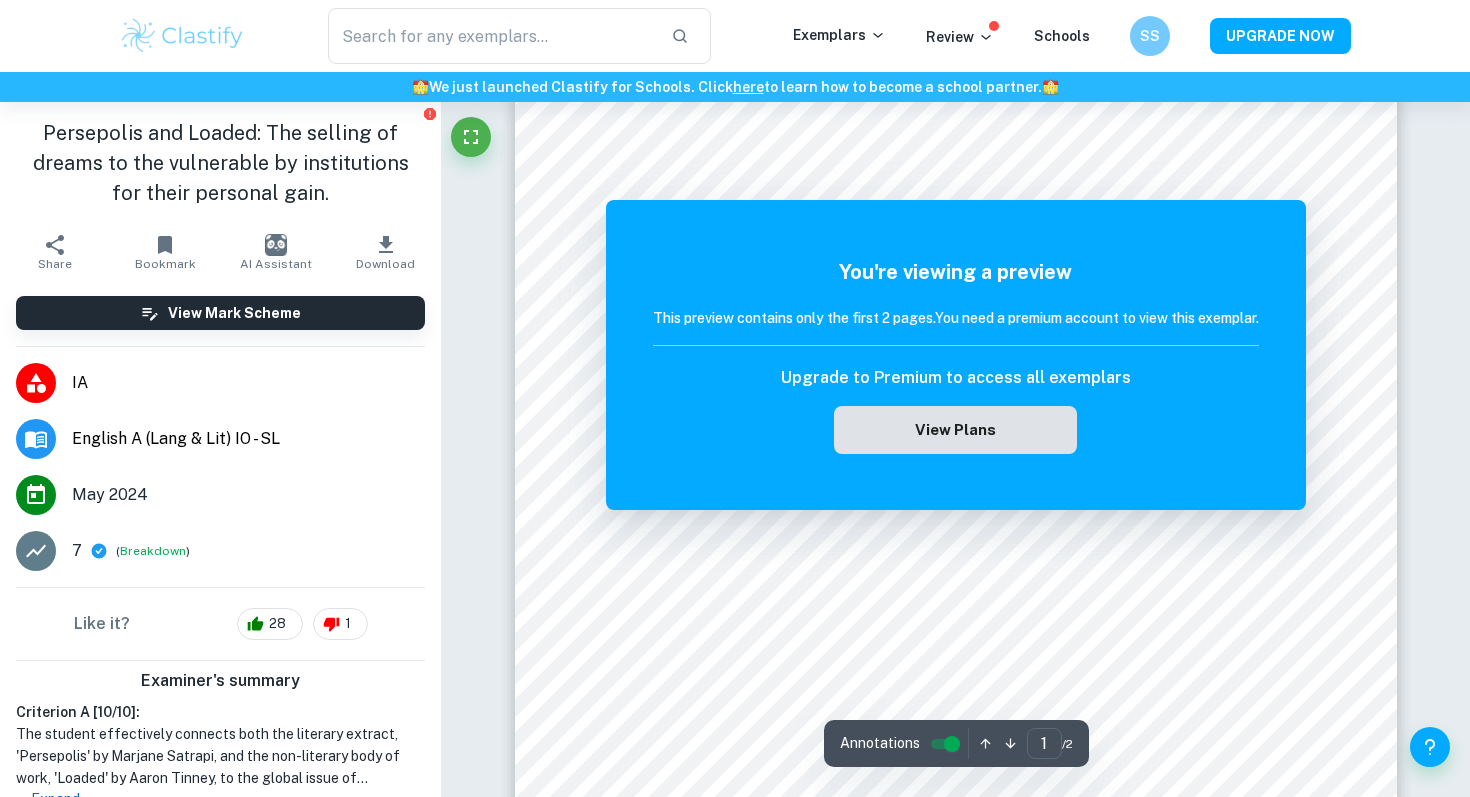 scroll, scrollTop: 249, scrollLeft: 0, axis: vertical 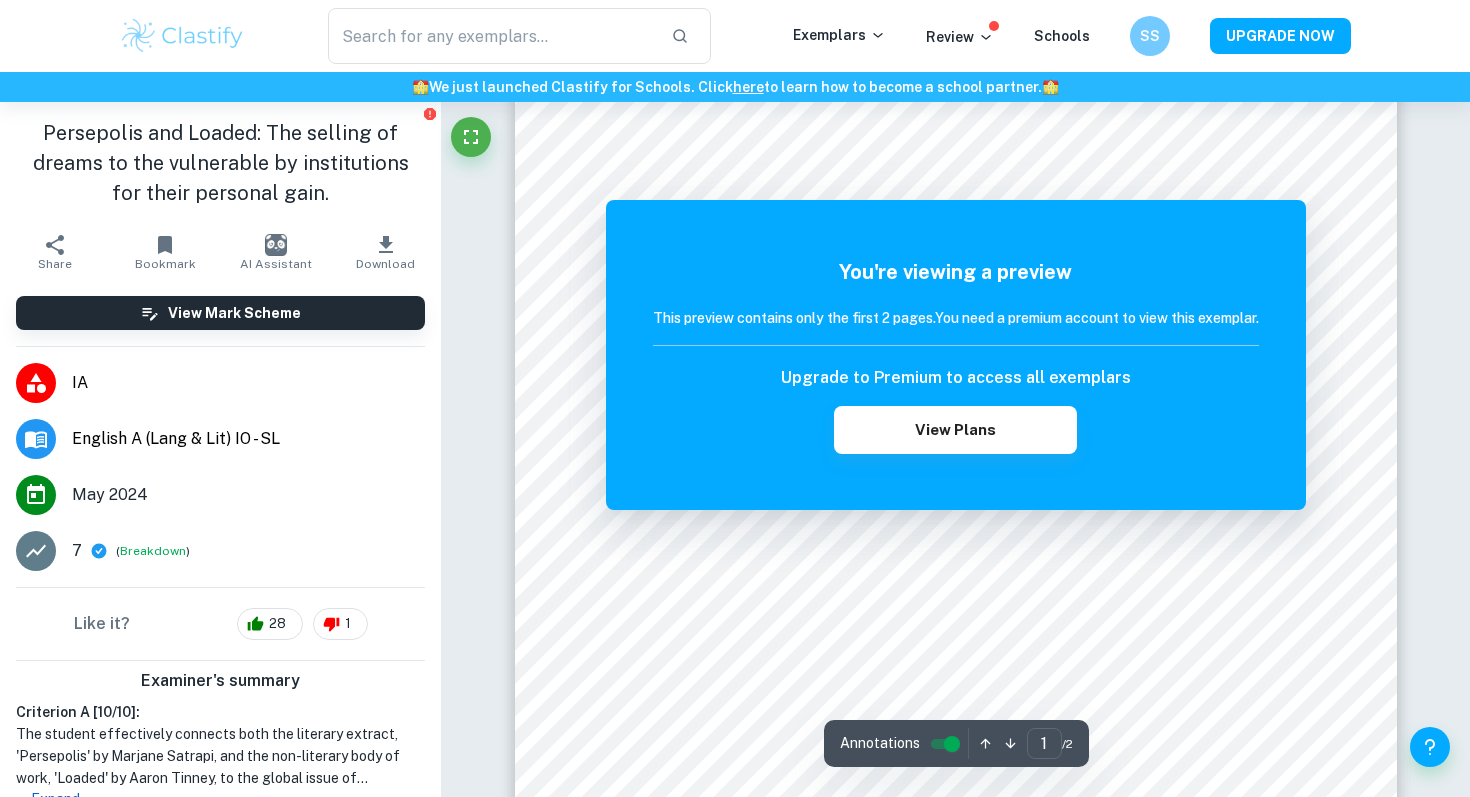 click 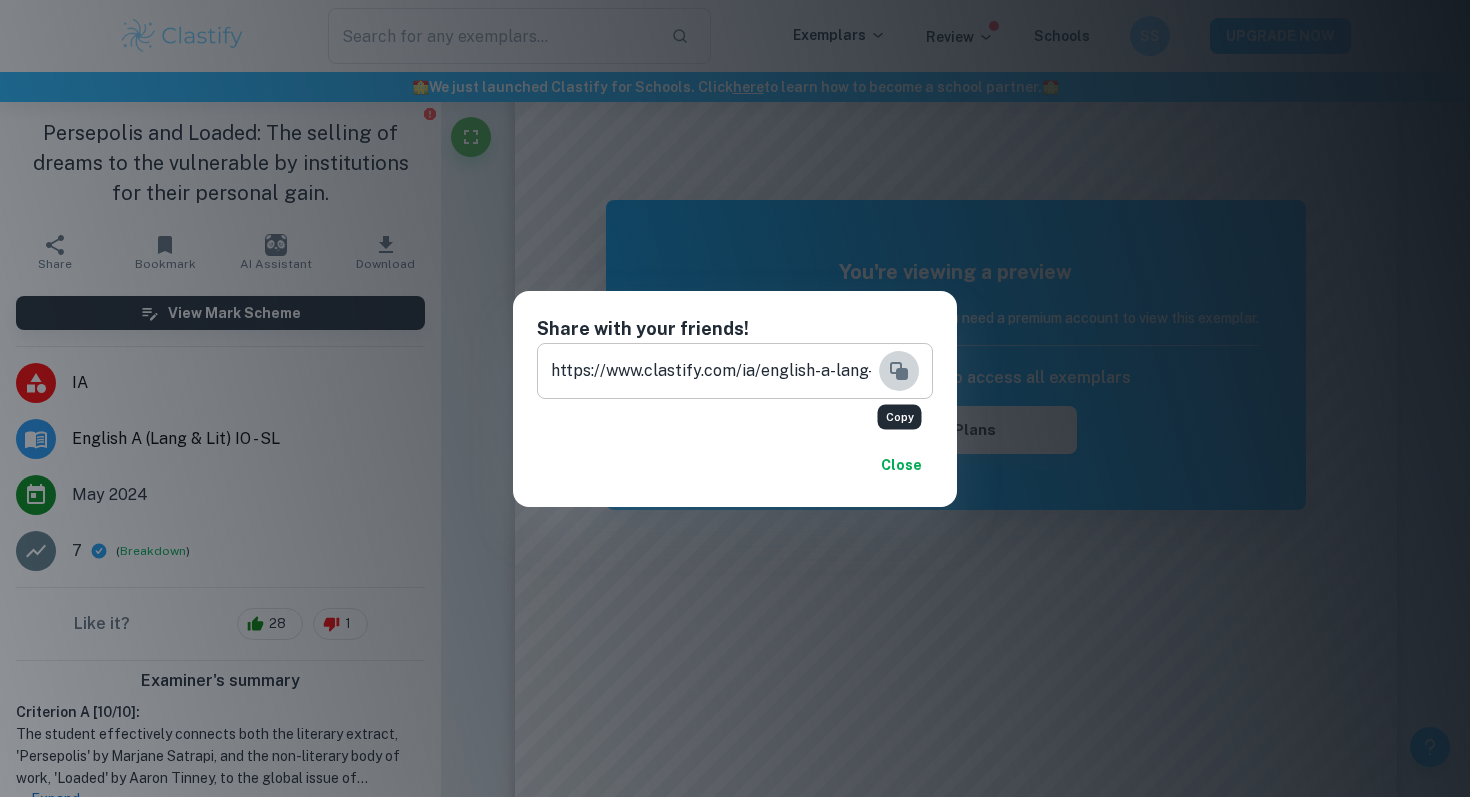 click 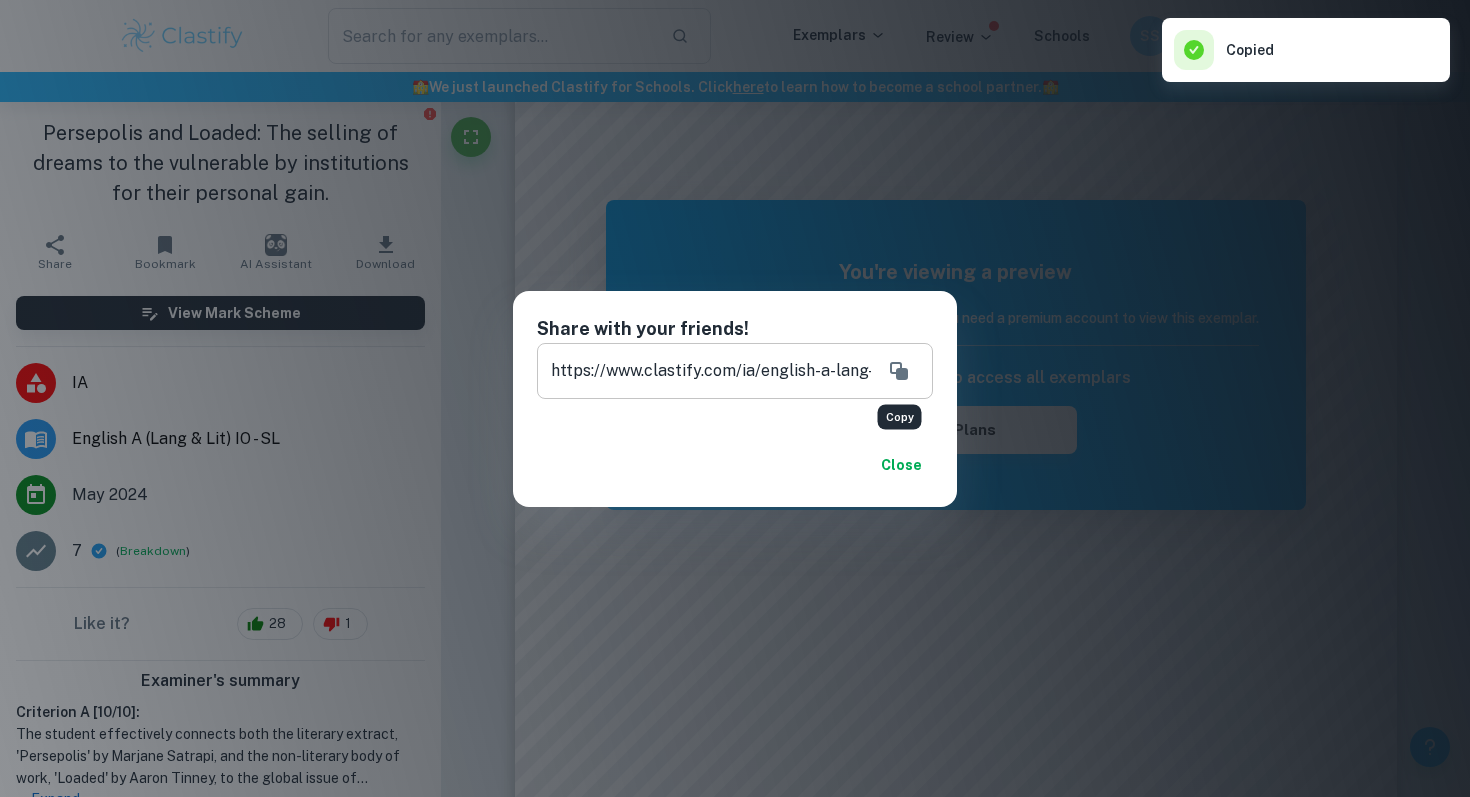 type 